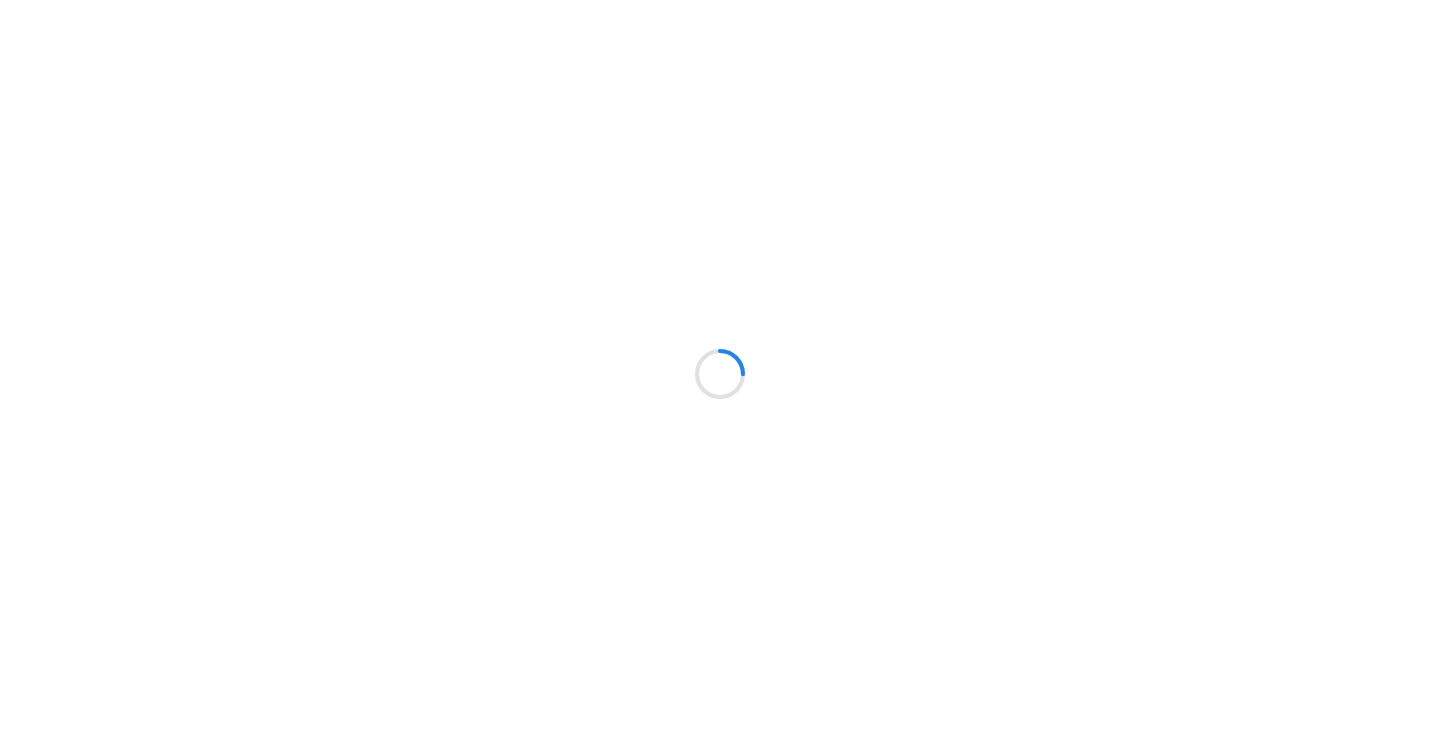 scroll, scrollTop: 0, scrollLeft: 0, axis: both 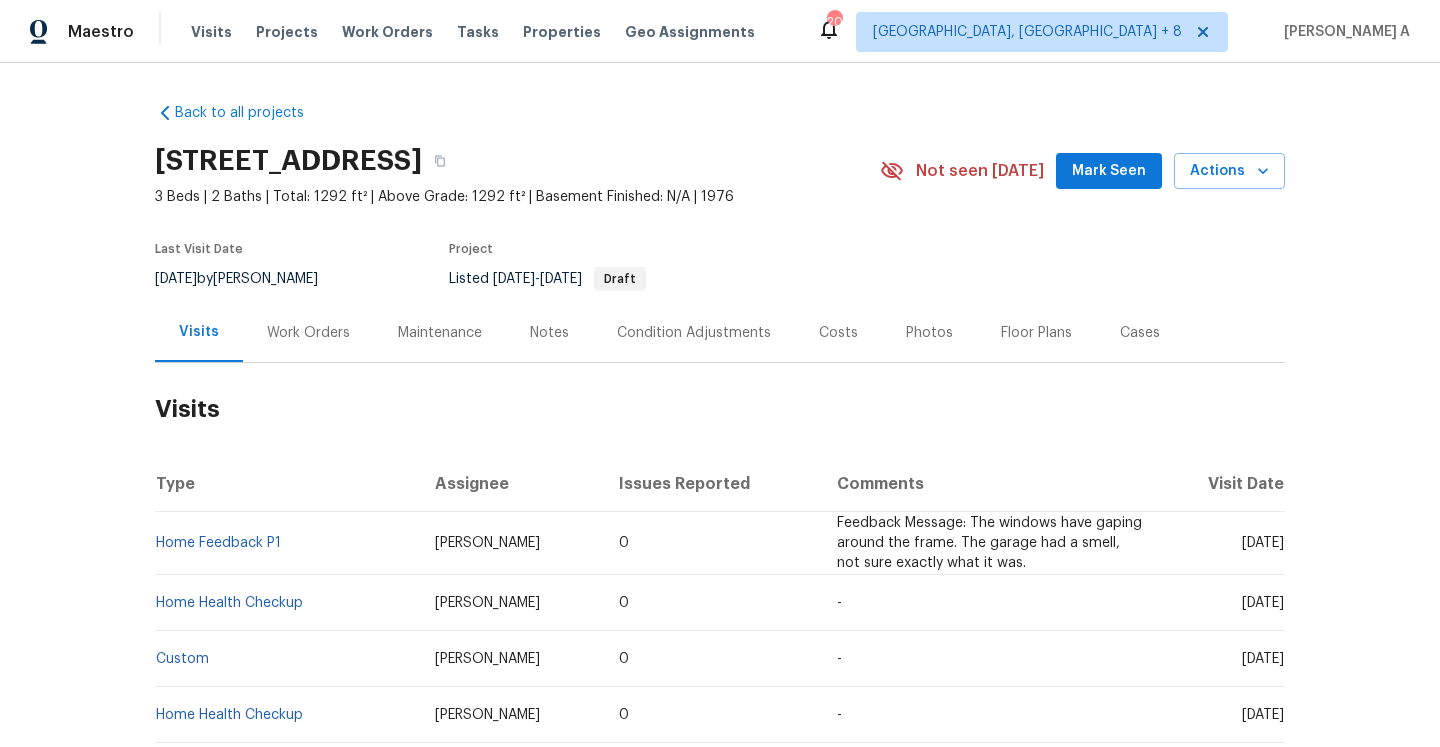 click on "Work Orders" at bounding box center [308, 332] 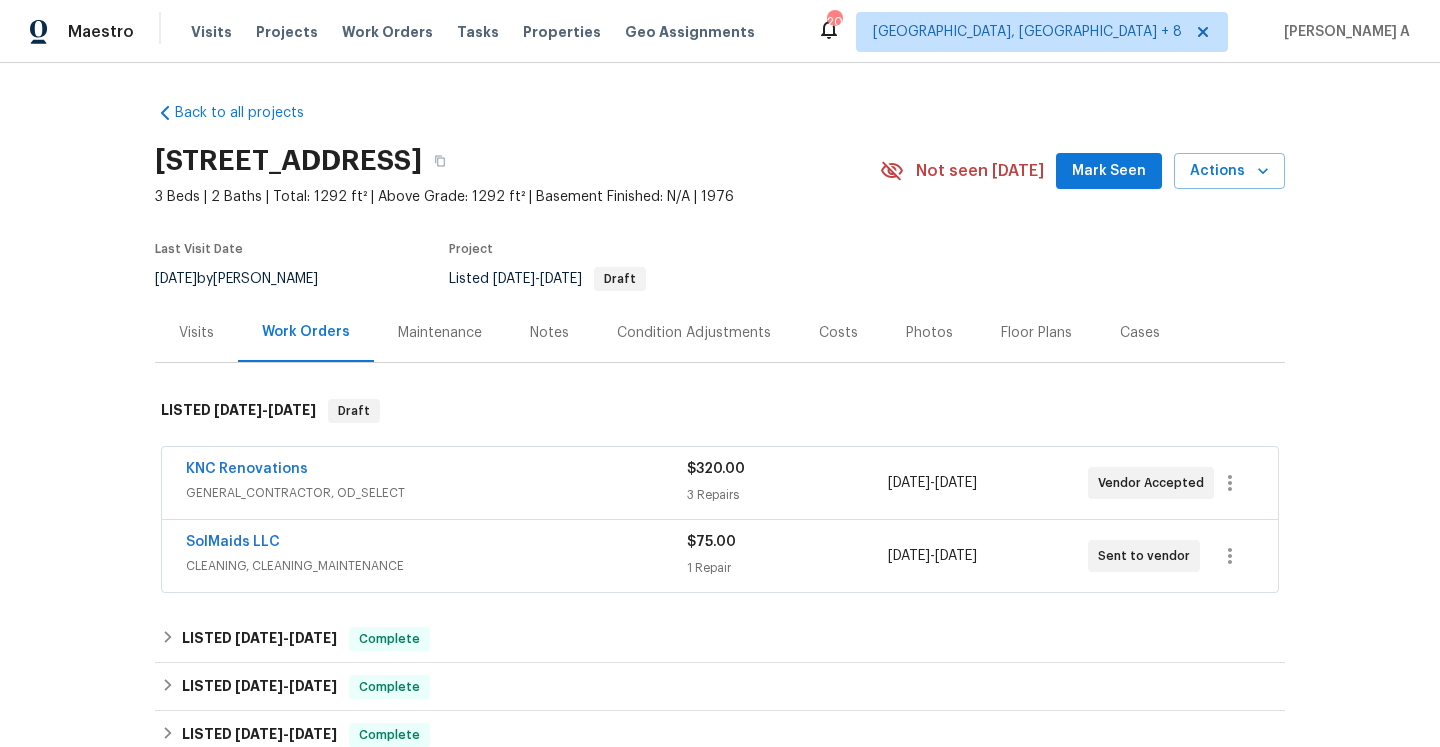 click on "KNC Renovations" at bounding box center [436, 471] 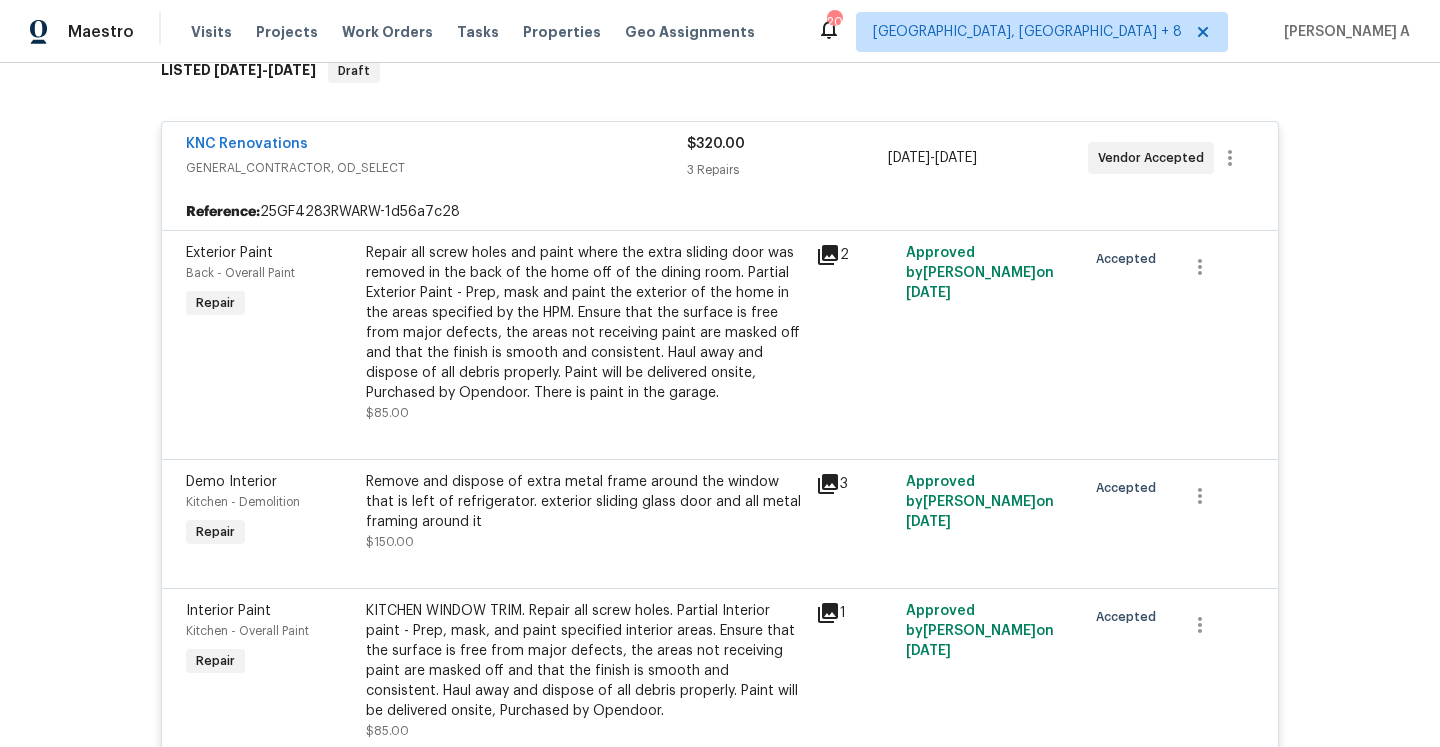 scroll, scrollTop: 266, scrollLeft: 0, axis: vertical 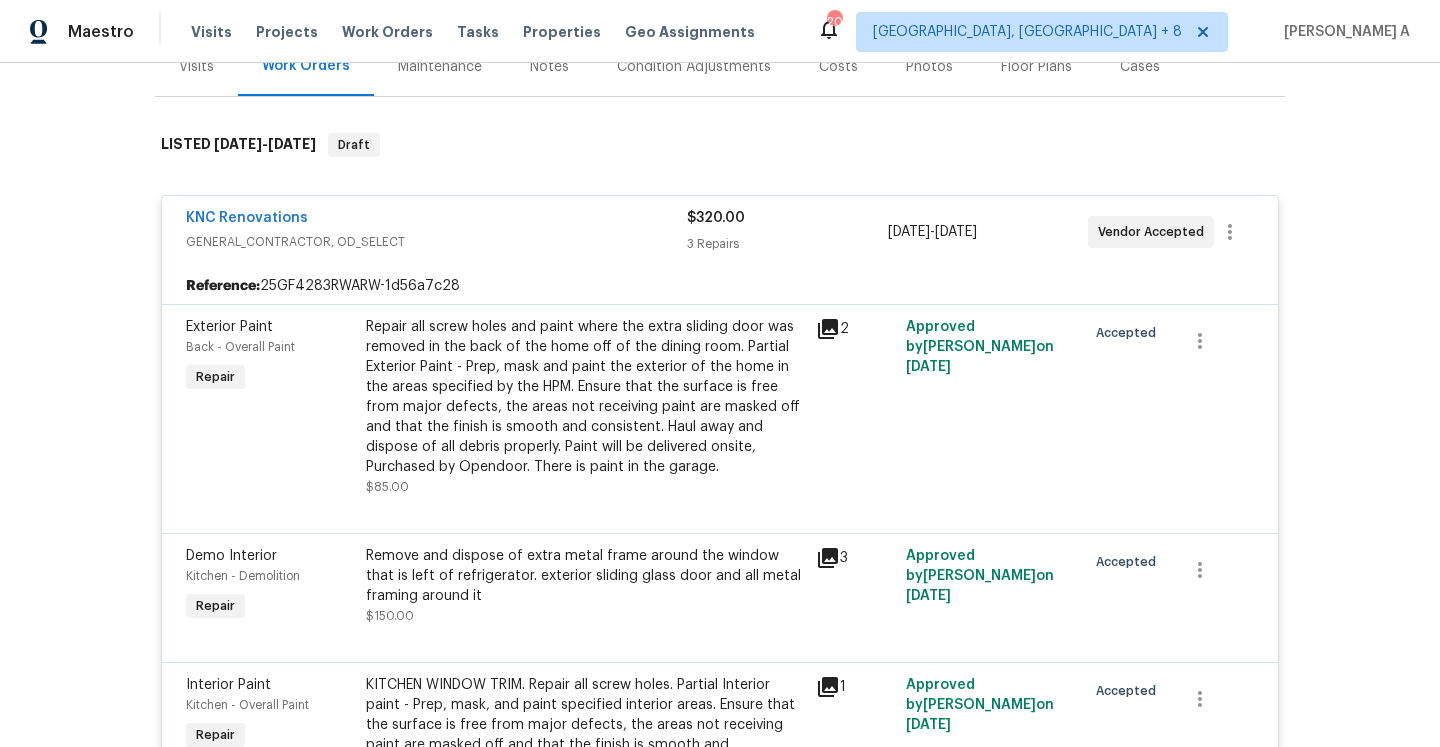 click on "GENERAL_CONTRACTOR, OD_SELECT" at bounding box center (436, 242) 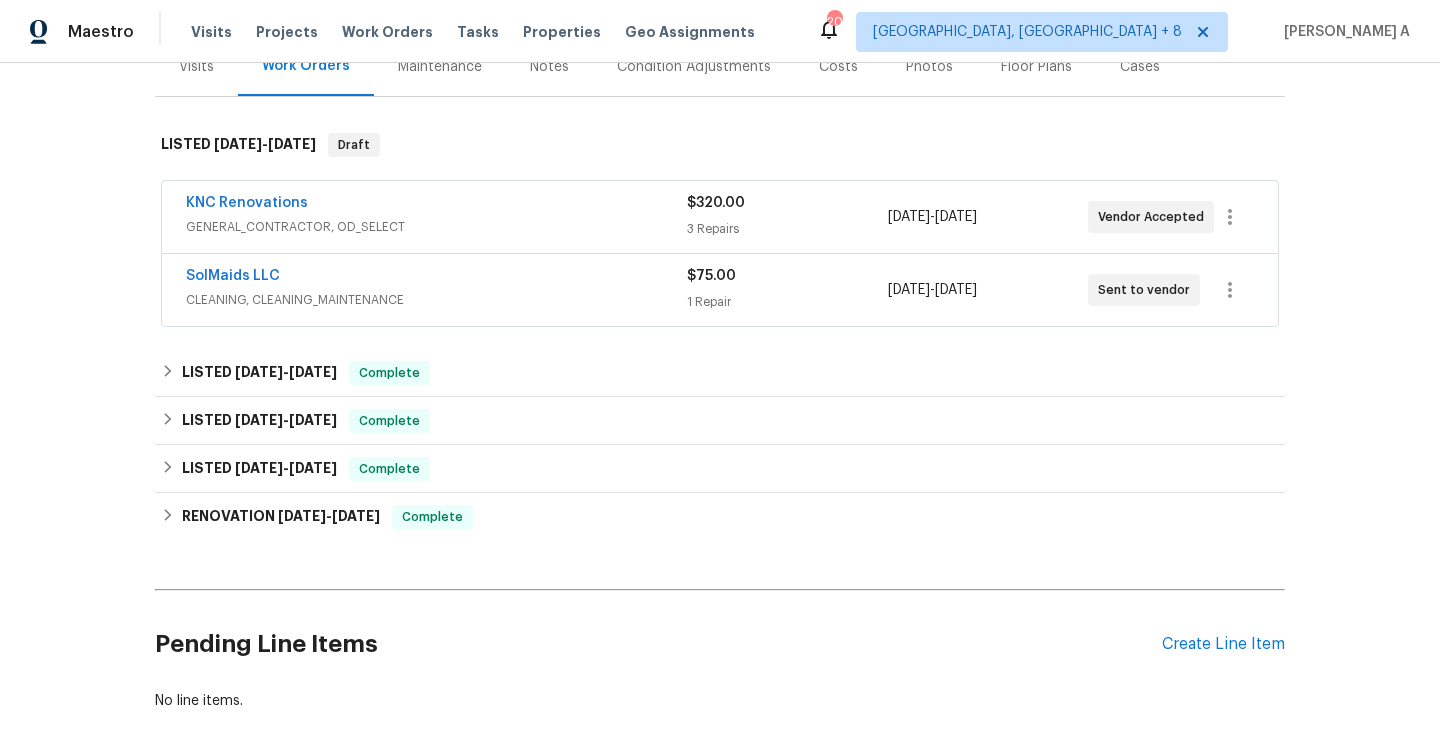 click on "SolMaids LLC" at bounding box center [436, 278] 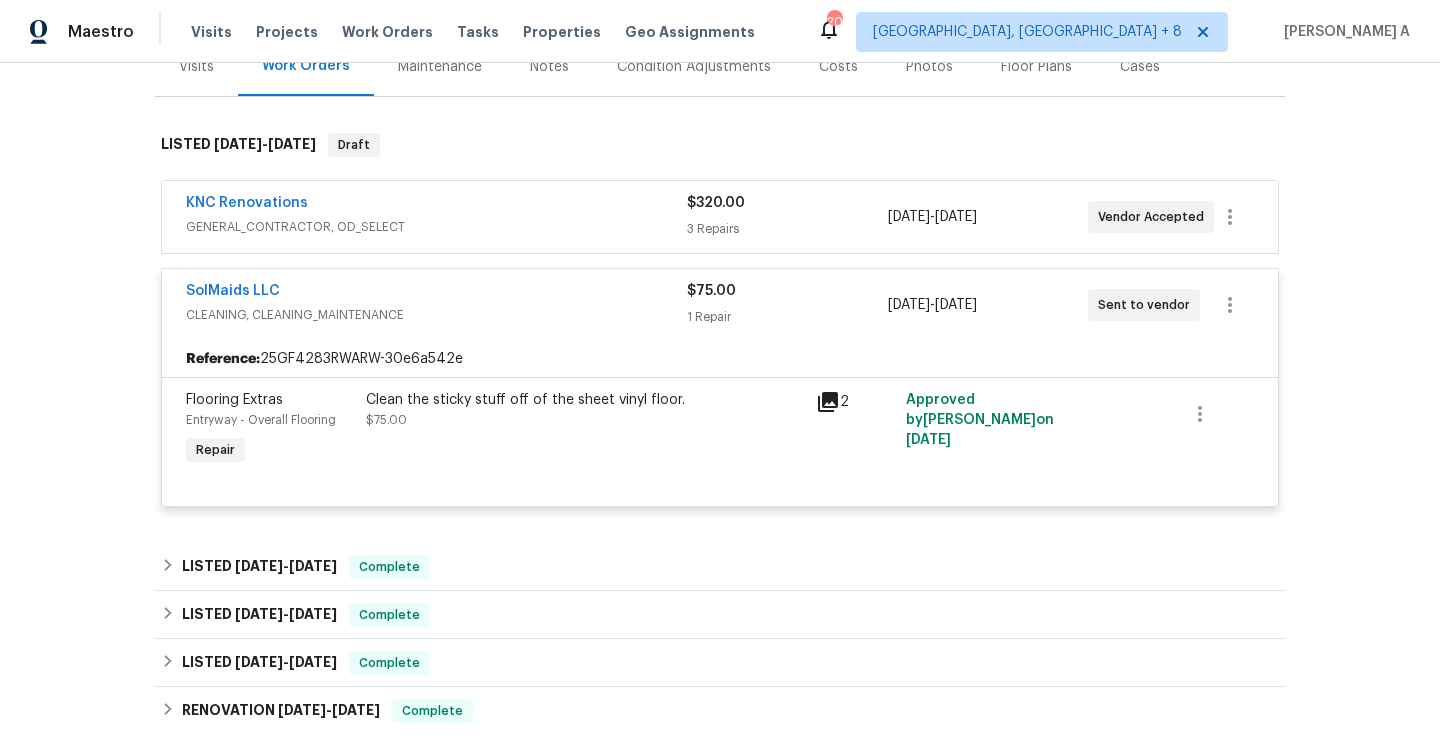 click on "SolMaids LLC" at bounding box center [436, 293] 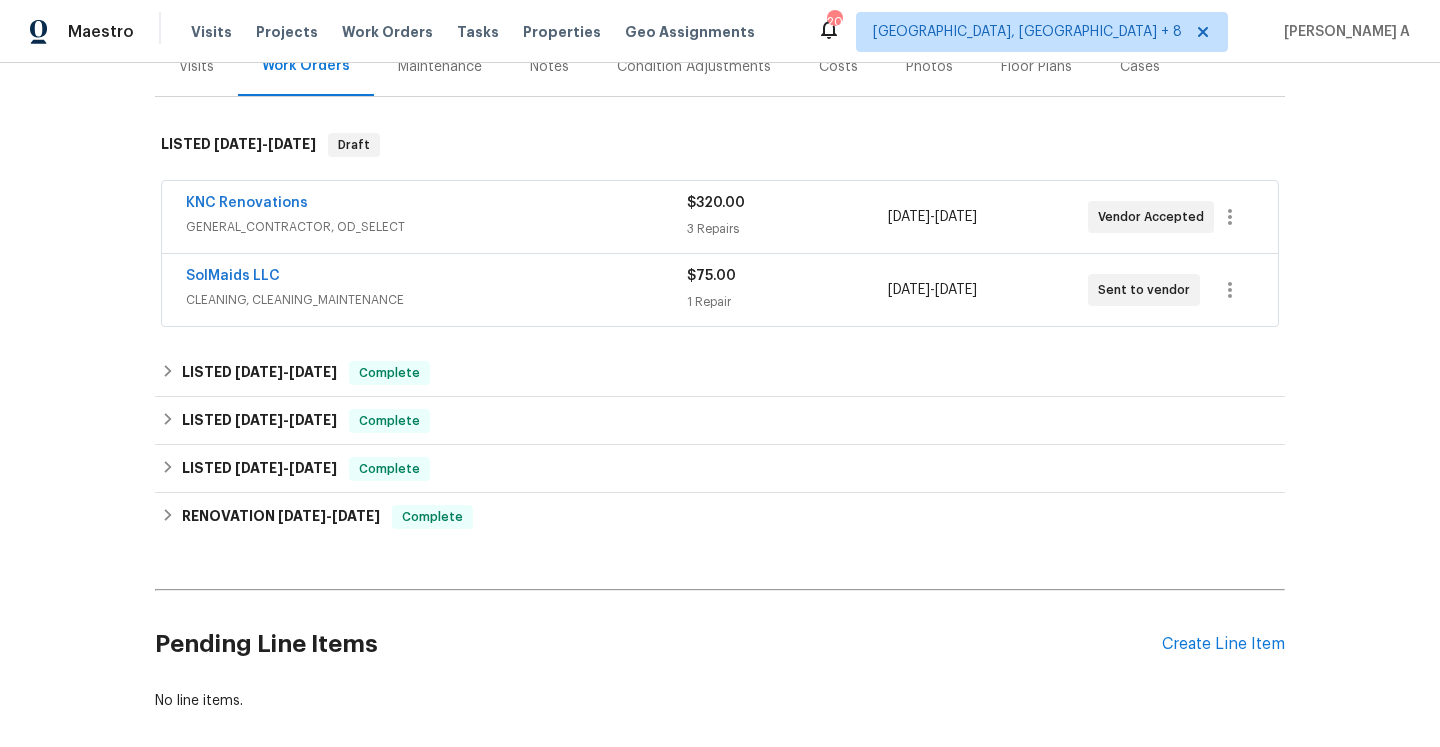 scroll, scrollTop: 137, scrollLeft: 0, axis: vertical 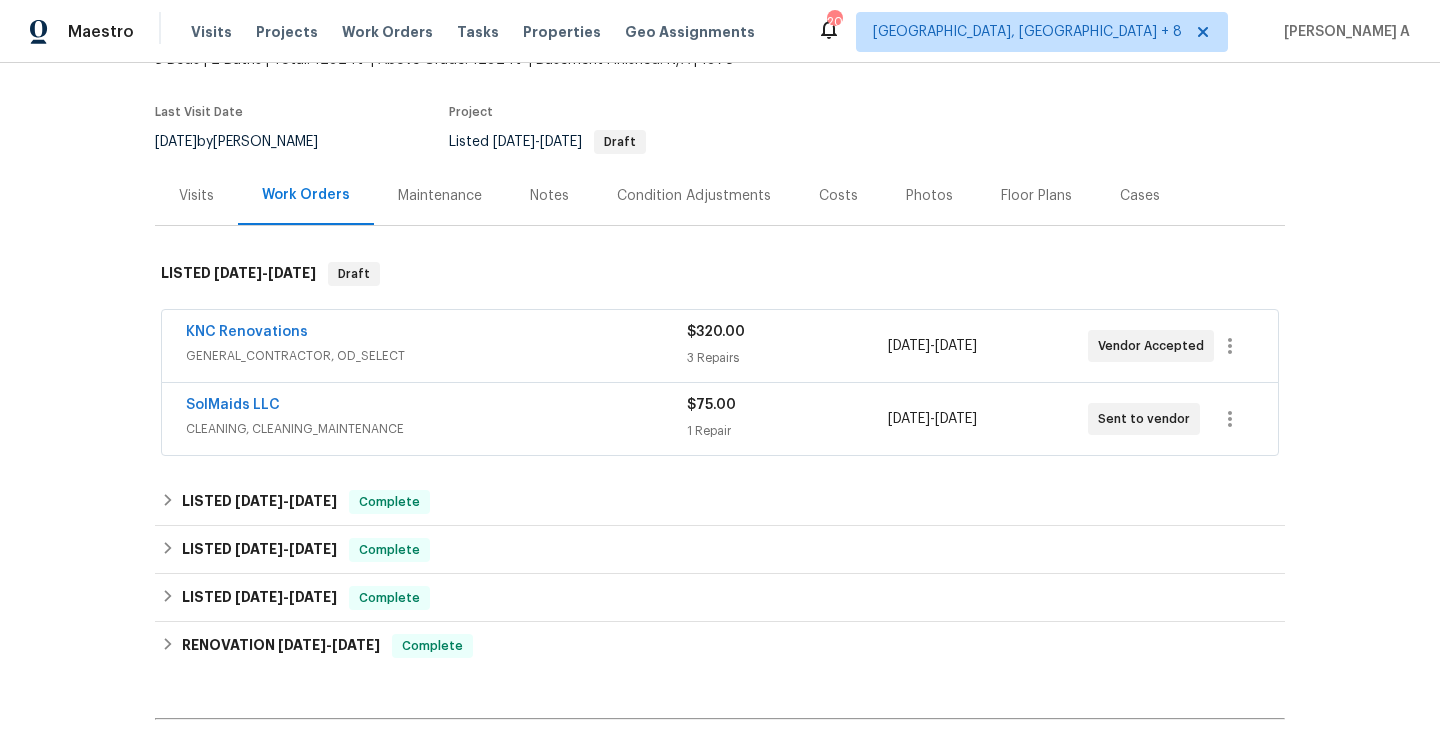 click on "Visits" at bounding box center [196, 196] 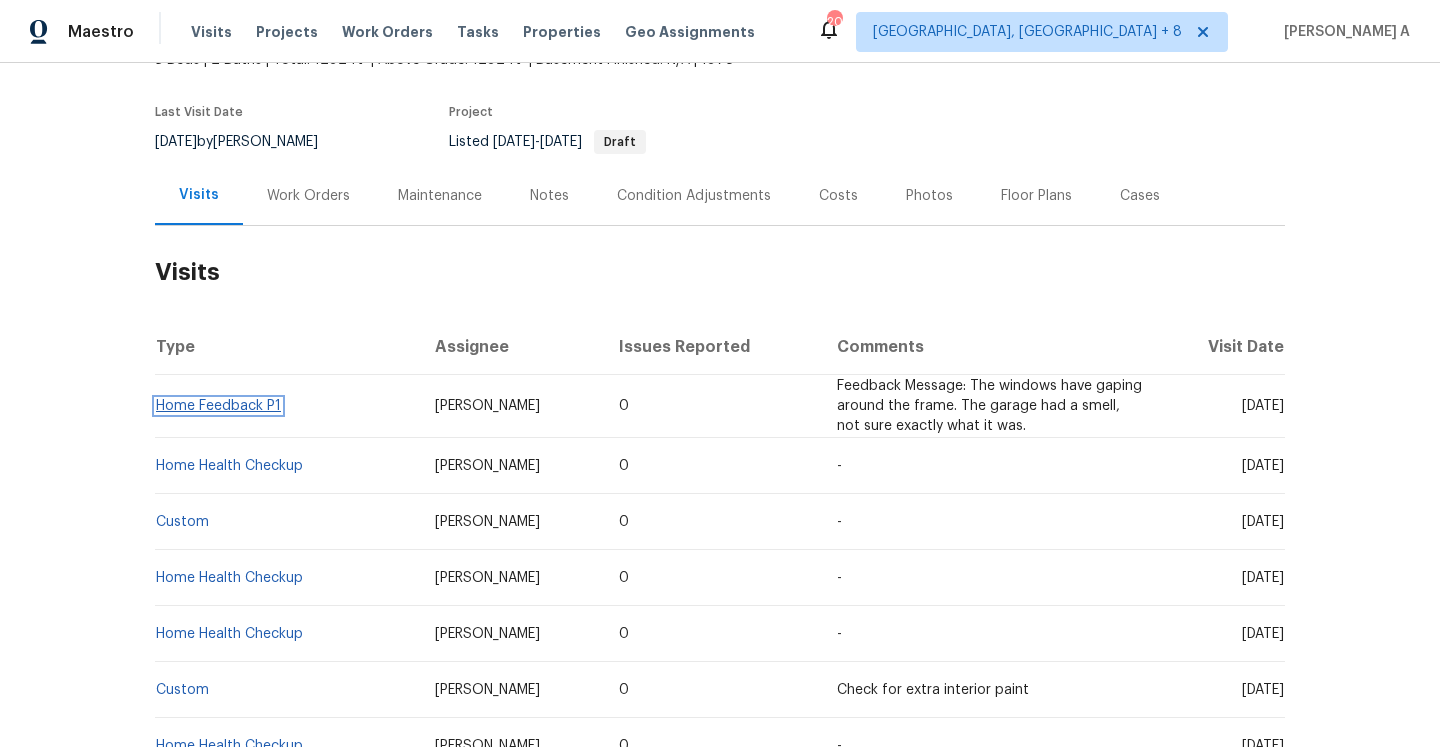 click on "Home Feedback P1" at bounding box center (218, 406) 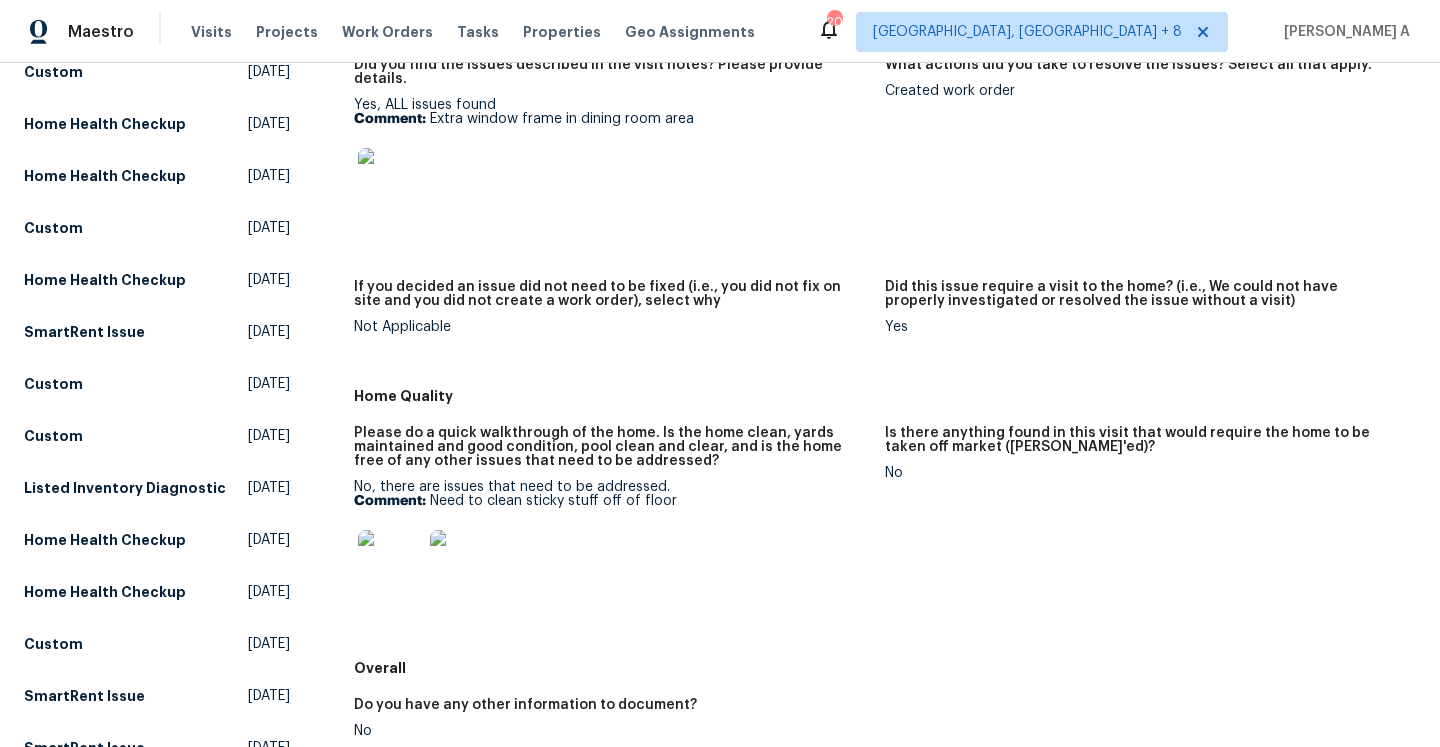 scroll, scrollTop: 0, scrollLeft: 0, axis: both 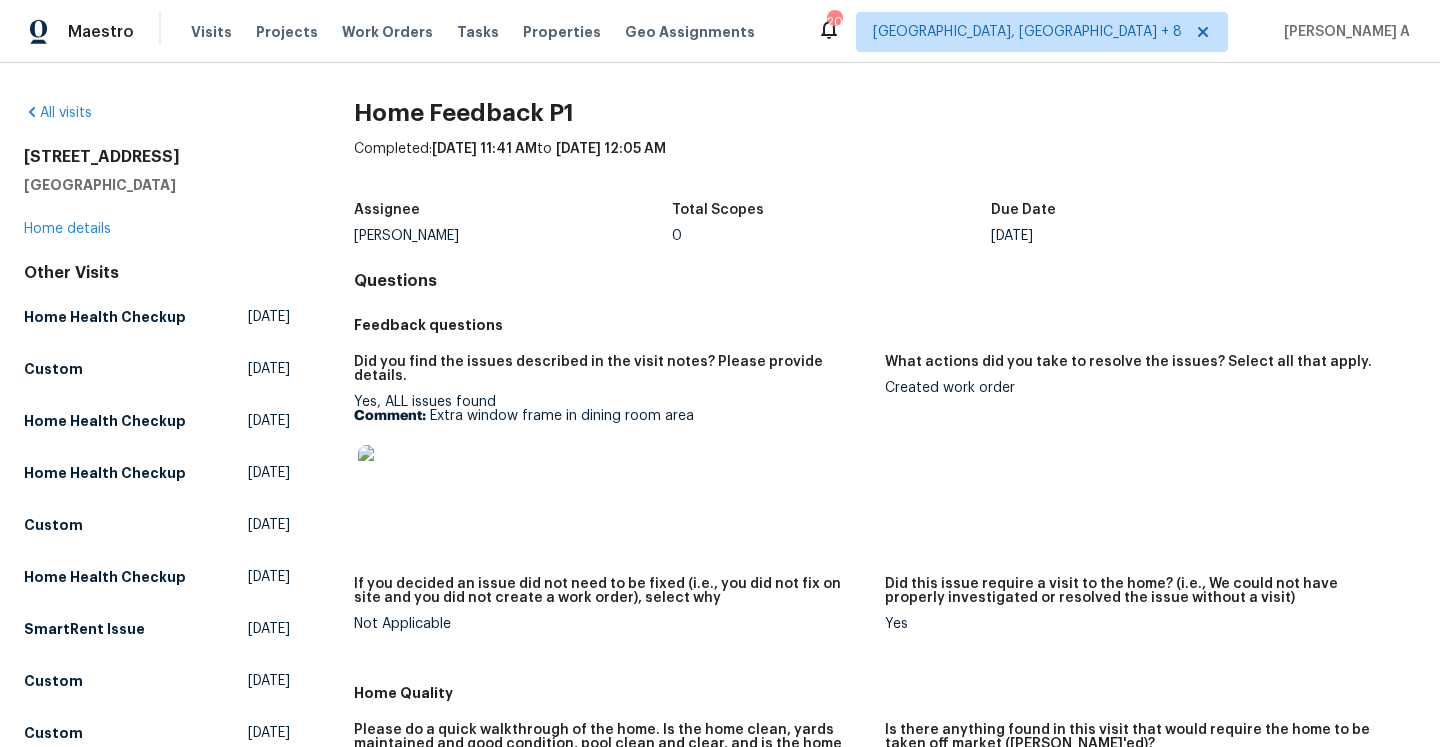 click on "190 SE 32nd Ave Hillsboro, OR 97123 Home details" at bounding box center (157, 193) 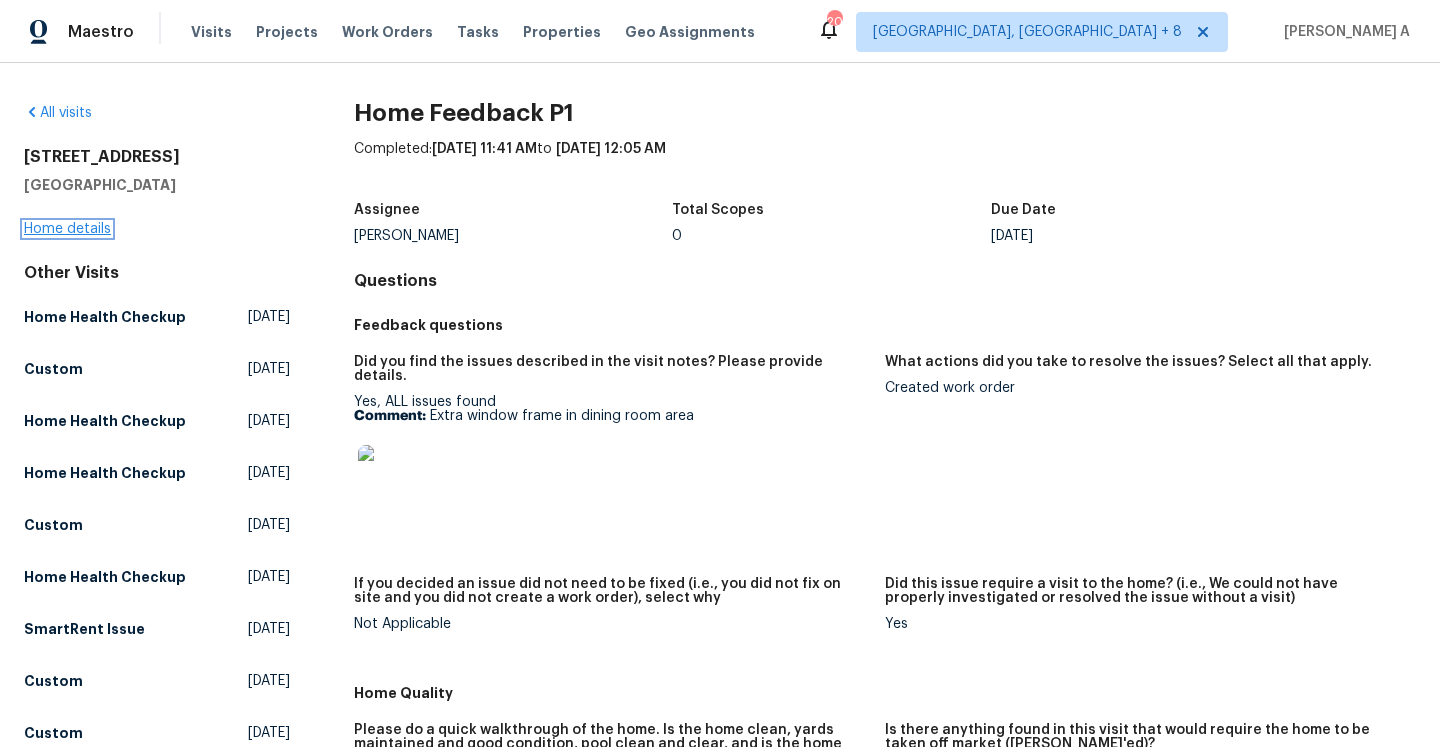 click on "Home details" at bounding box center (67, 229) 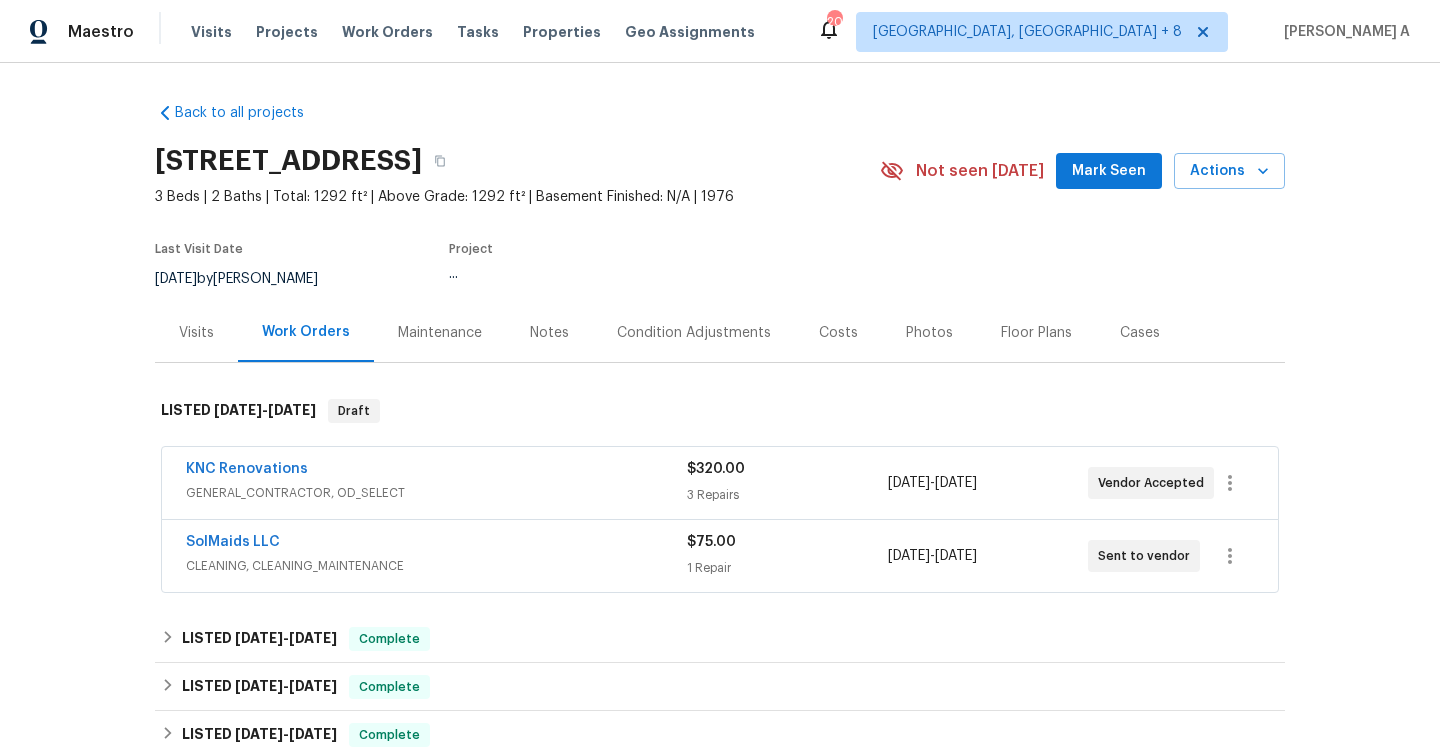 click on "Visits" at bounding box center (196, 332) 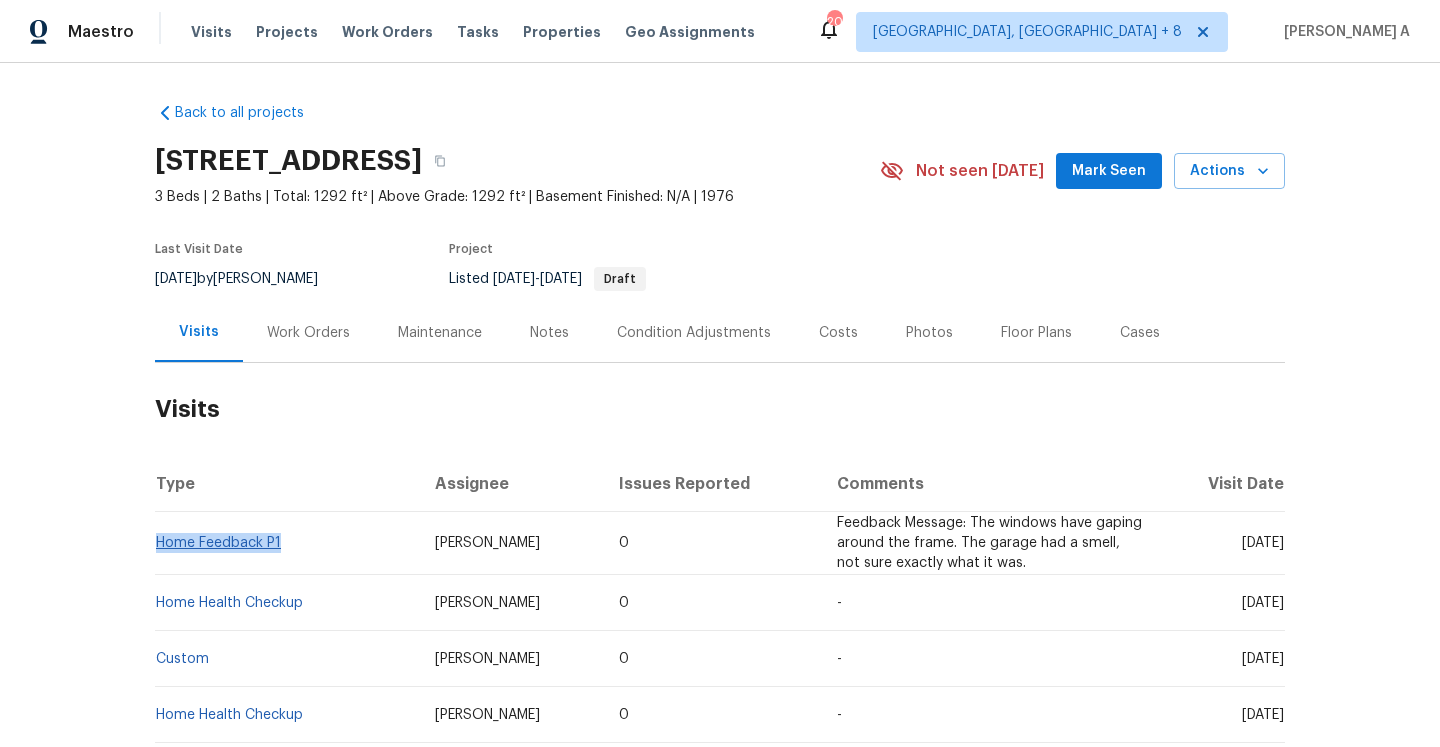 drag, startPoint x: 288, startPoint y: 547, endPoint x: 159, endPoint y: 542, distance: 129.09686 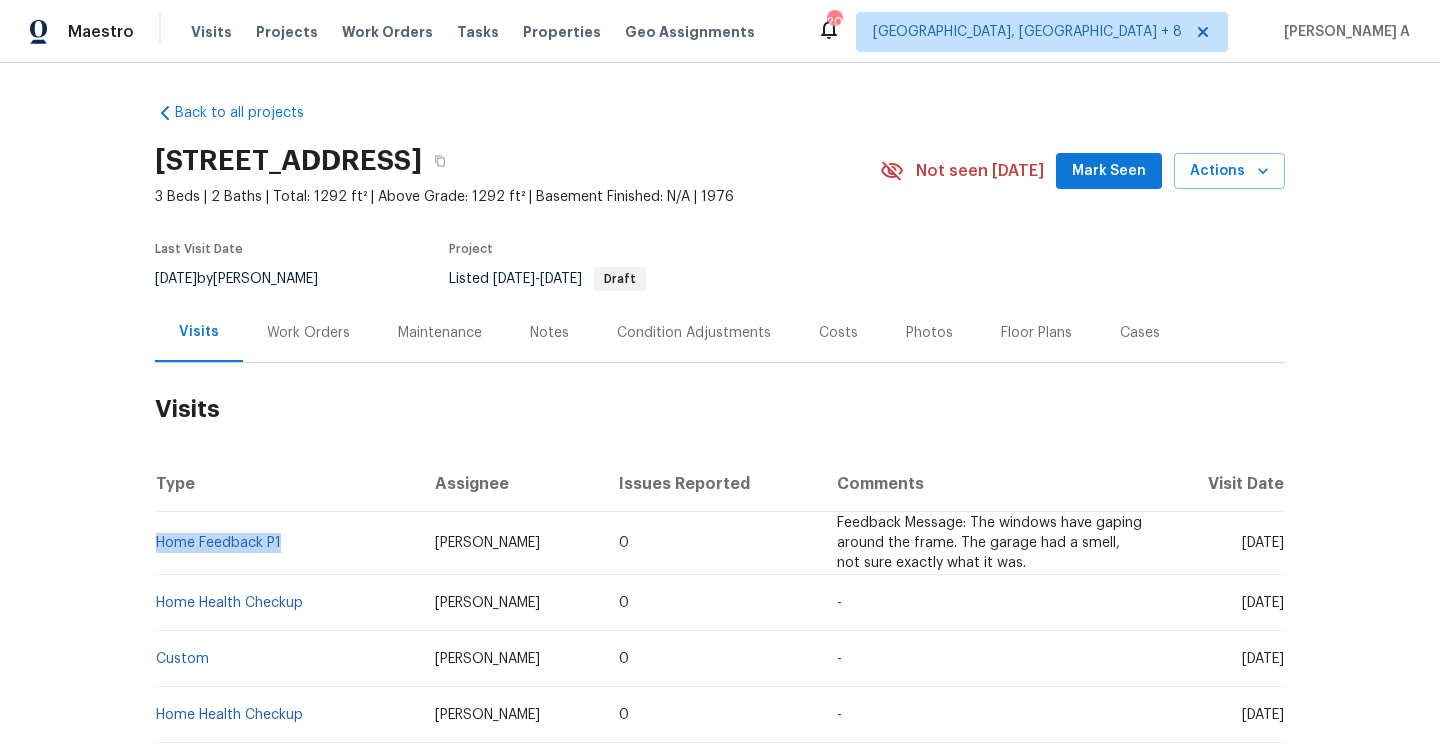 copy on "Home Feedback P1" 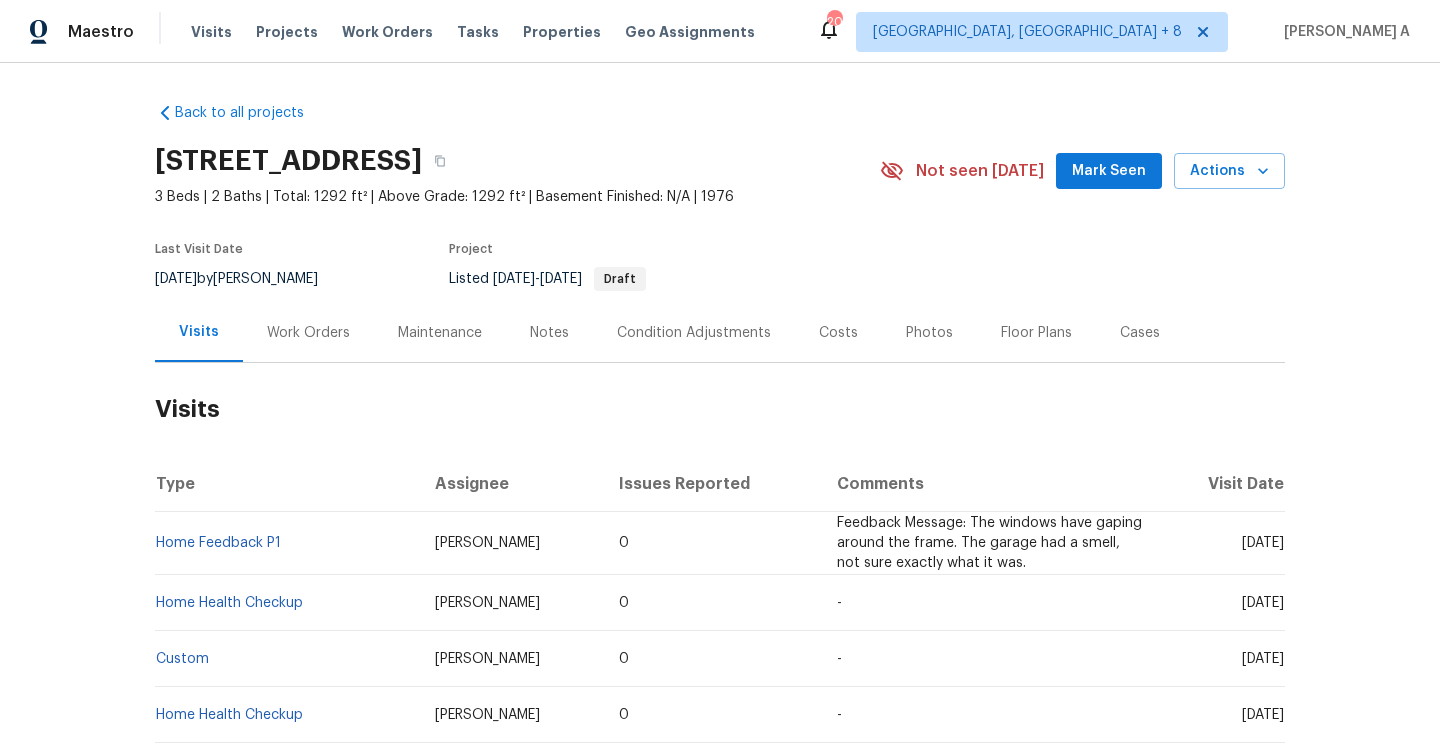 click on "Work Orders" at bounding box center (308, 332) 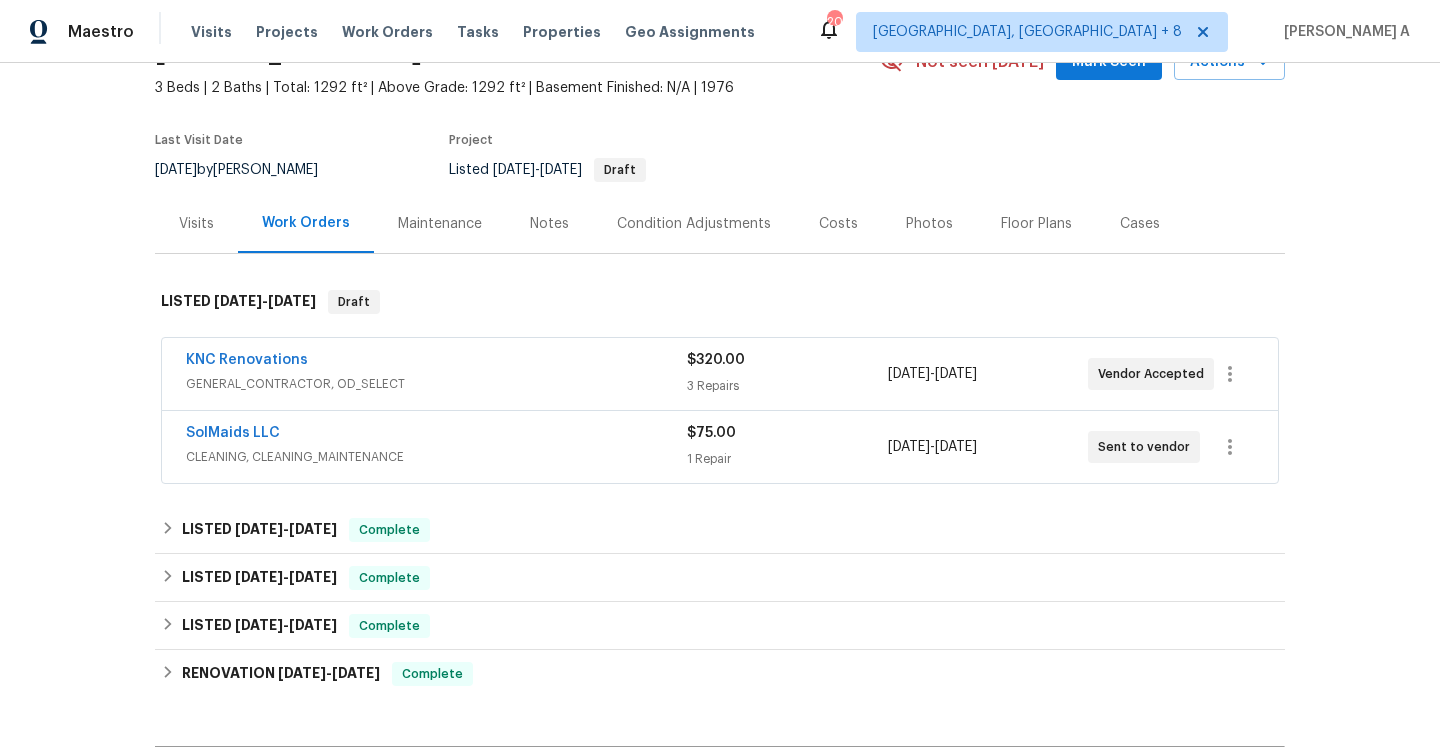 scroll, scrollTop: 118, scrollLeft: 0, axis: vertical 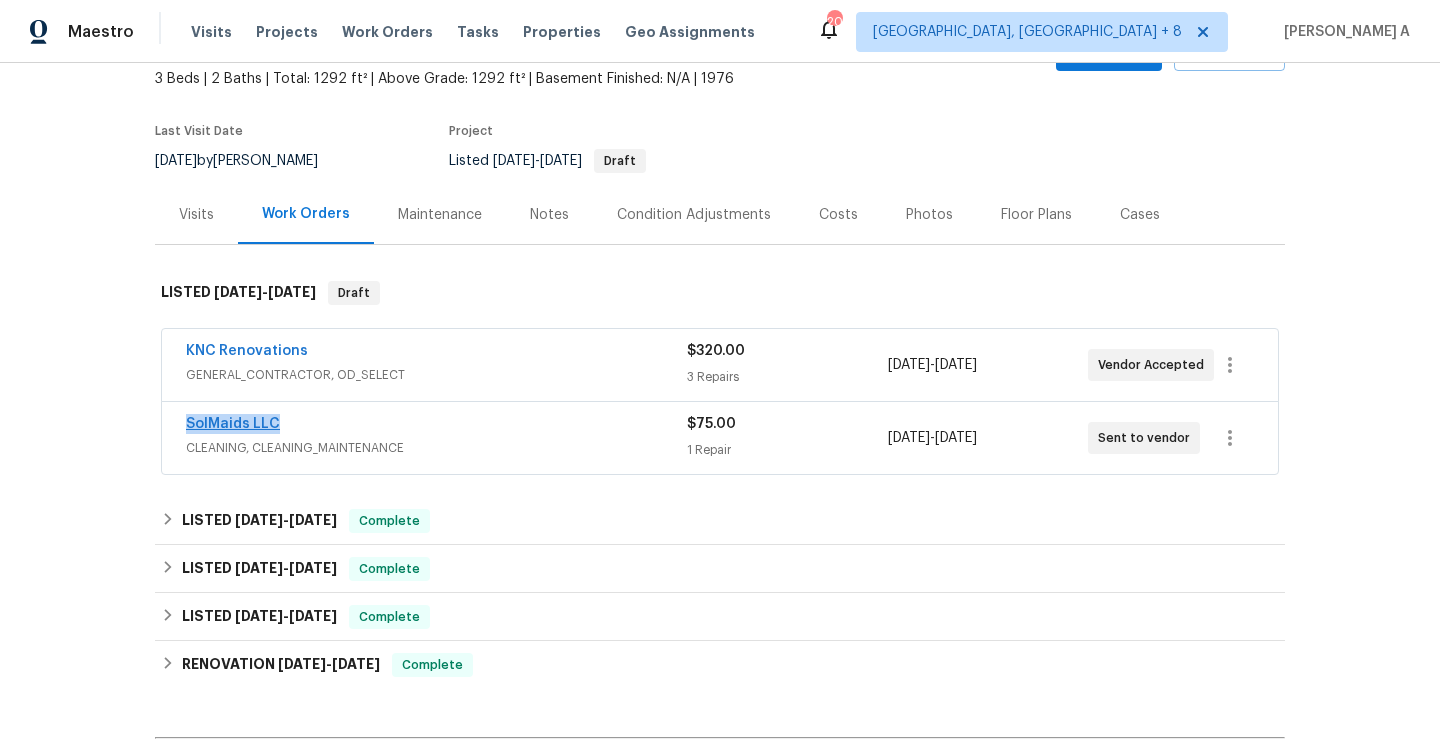drag, startPoint x: 293, startPoint y: 431, endPoint x: 188, endPoint y: 422, distance: 105.38501 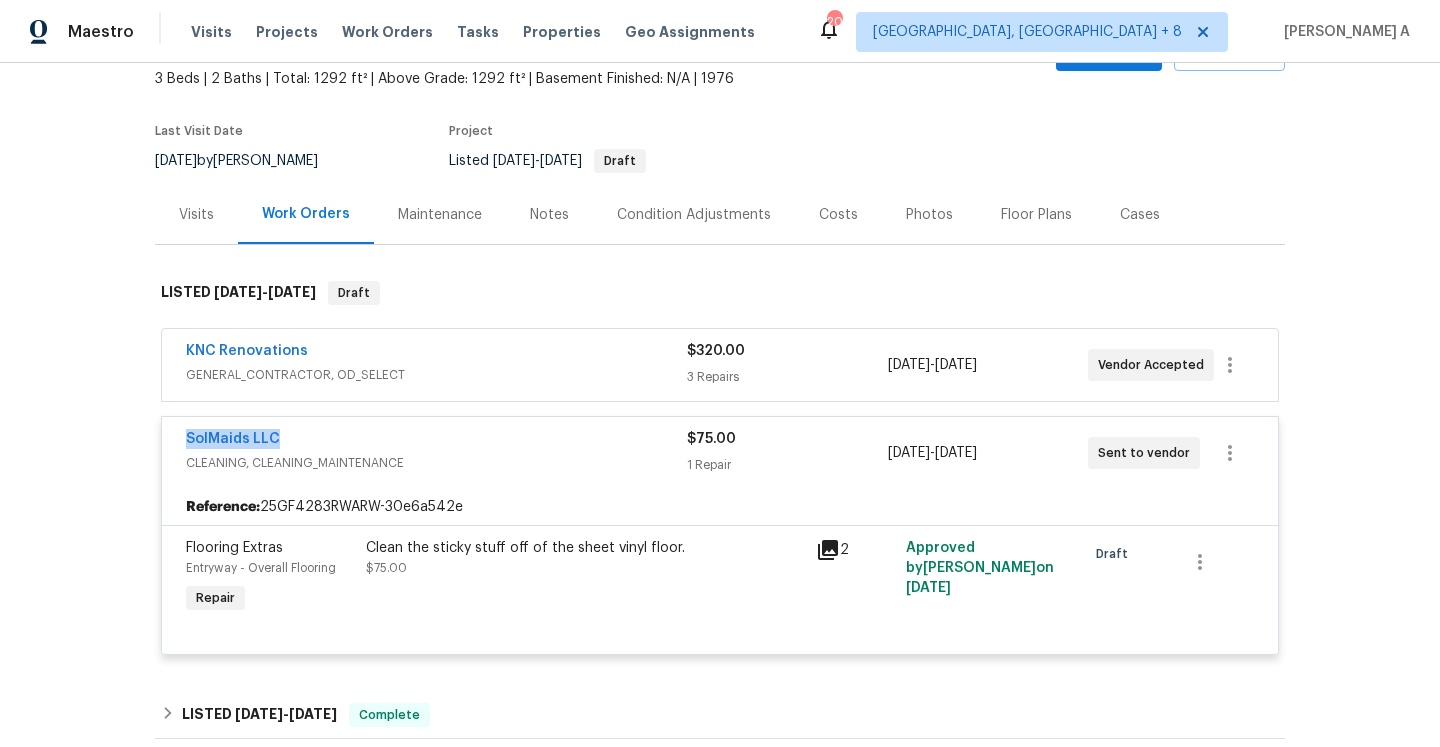 copy on "SolMaids LLC" 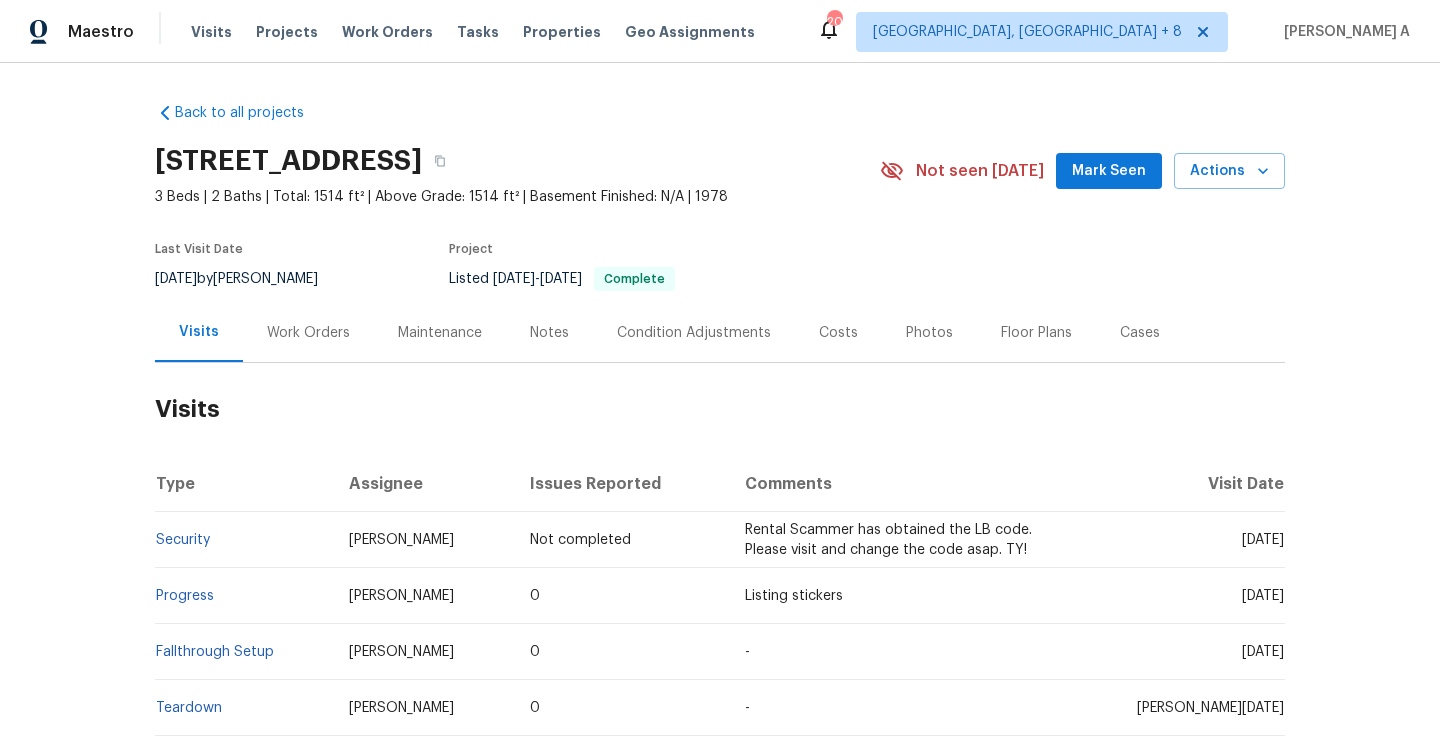 scroll, scrollTop: 0, scrollLeft: 0, axis: both 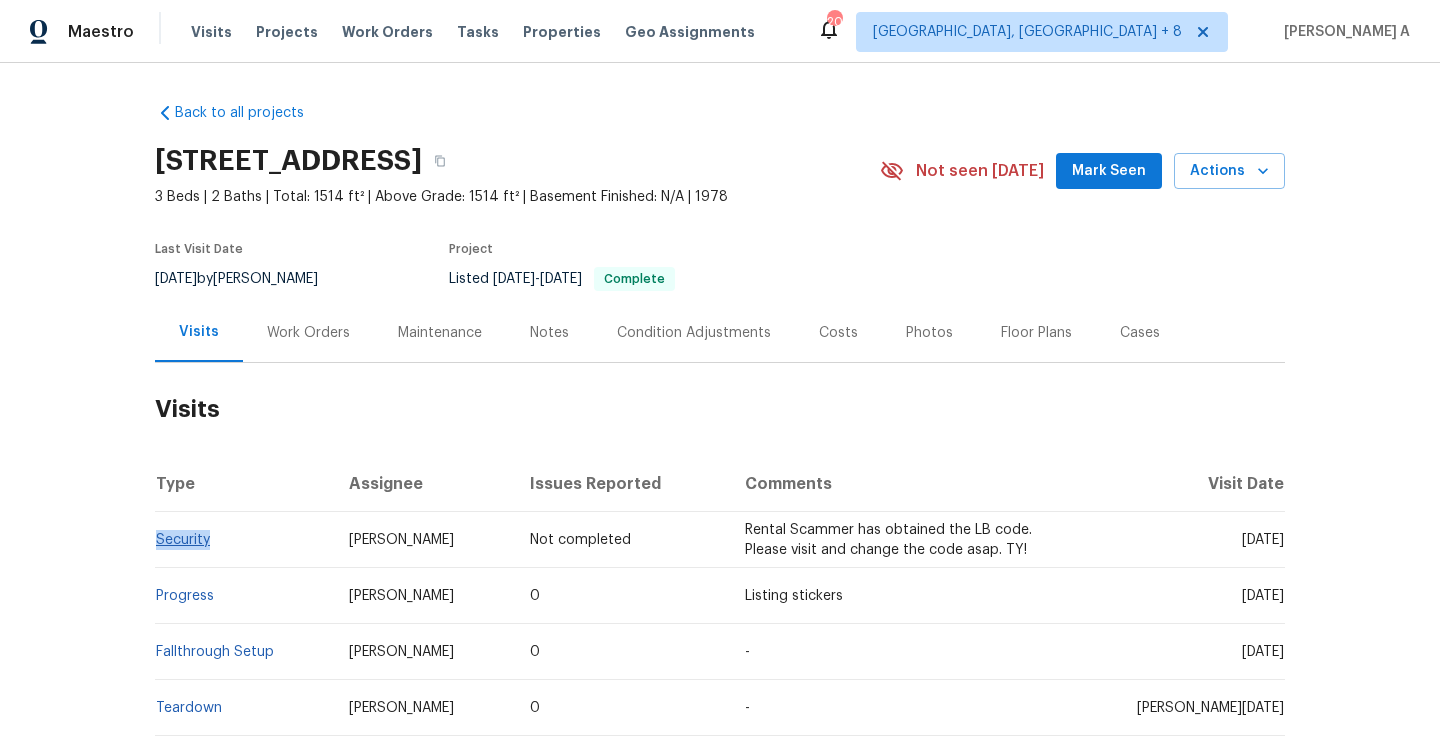 drag, startPoint x: 235, startPoint y: 549, endPoint x: 158, endPoint y: 545, distance: 77.10383 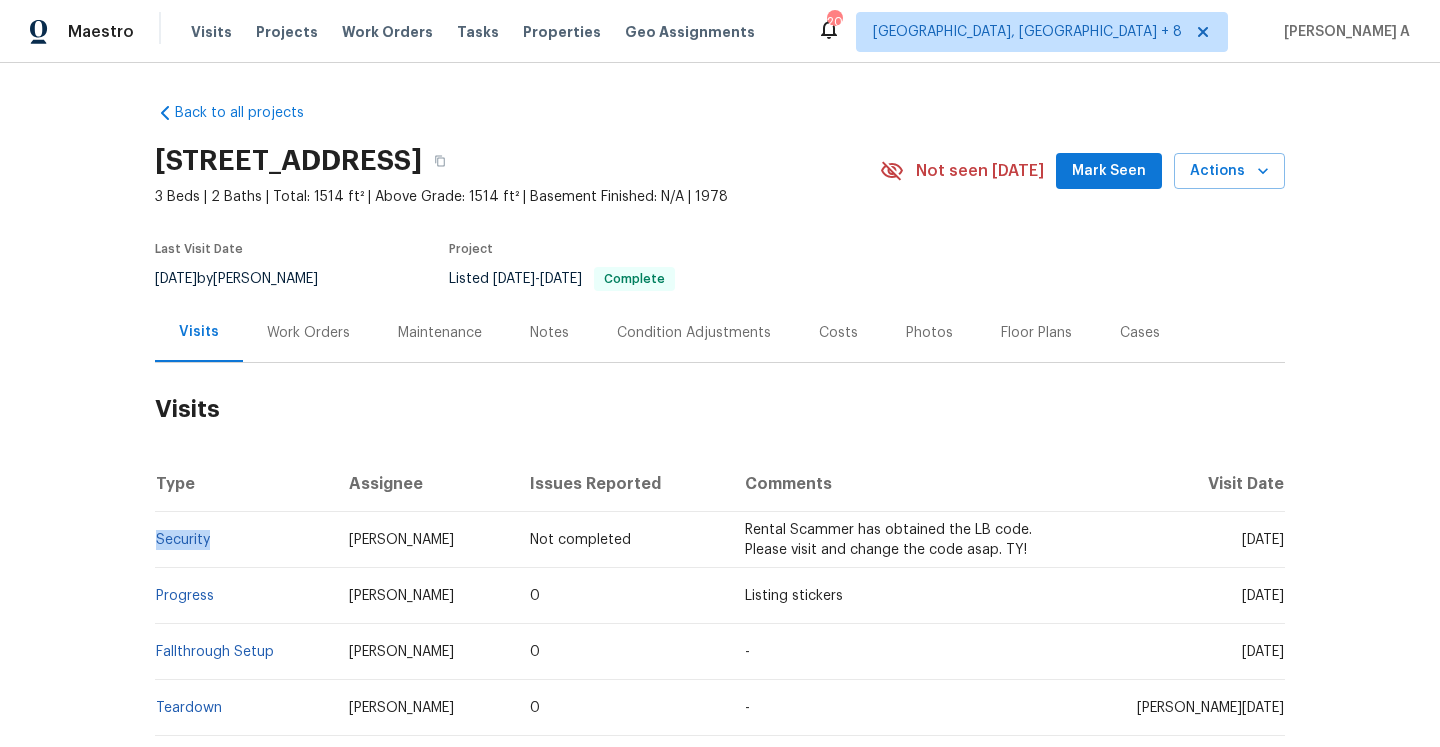 copy on "Security" 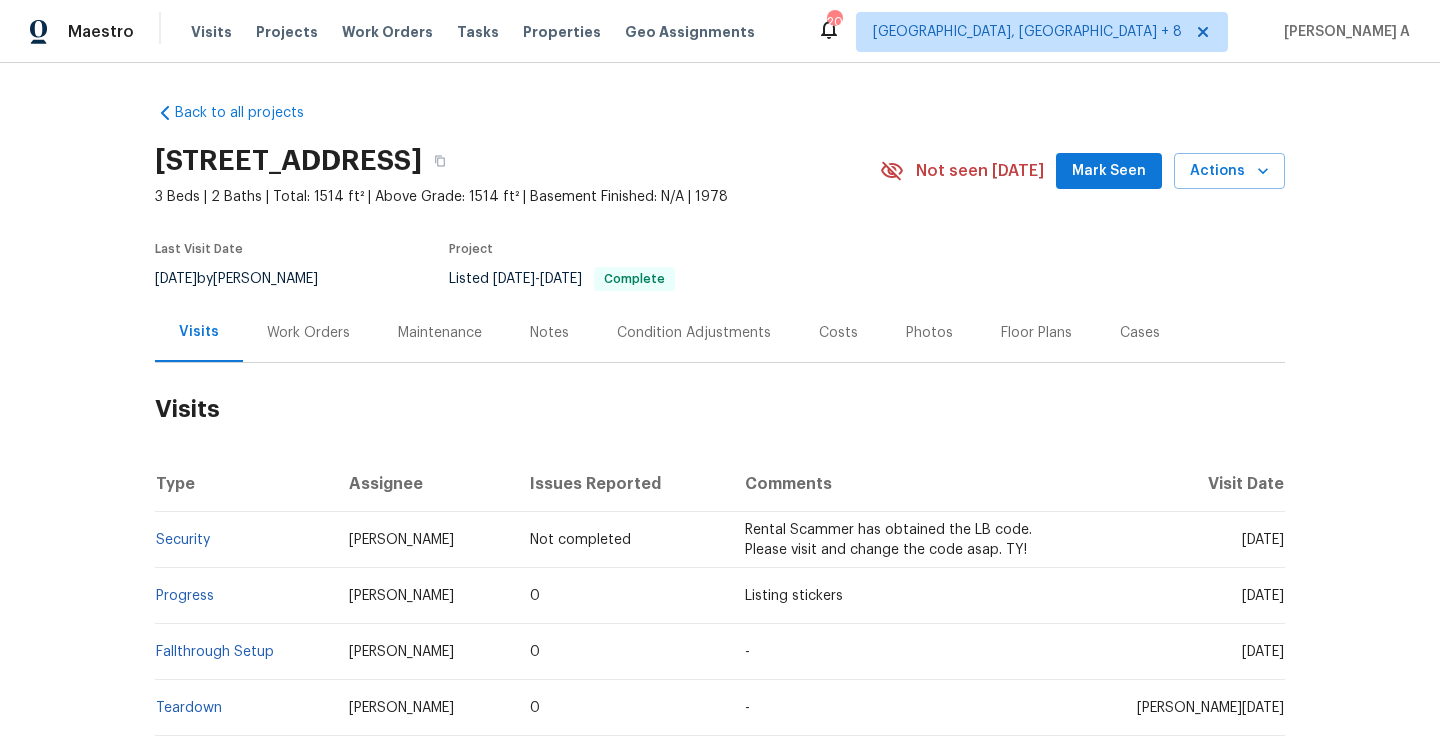 click on "Work Orders" at bounding box center (308, 333) 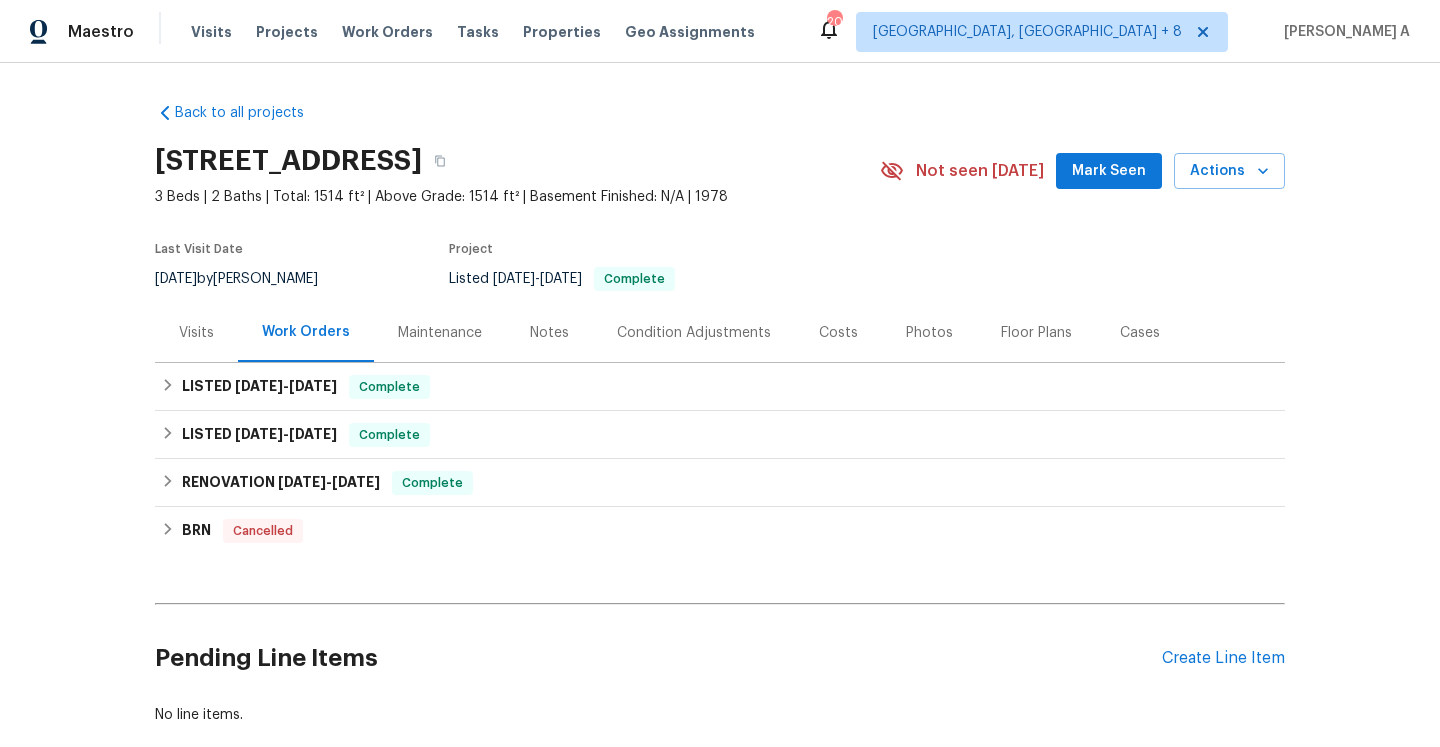 click on "Visits" at bounding box center [196, 332] 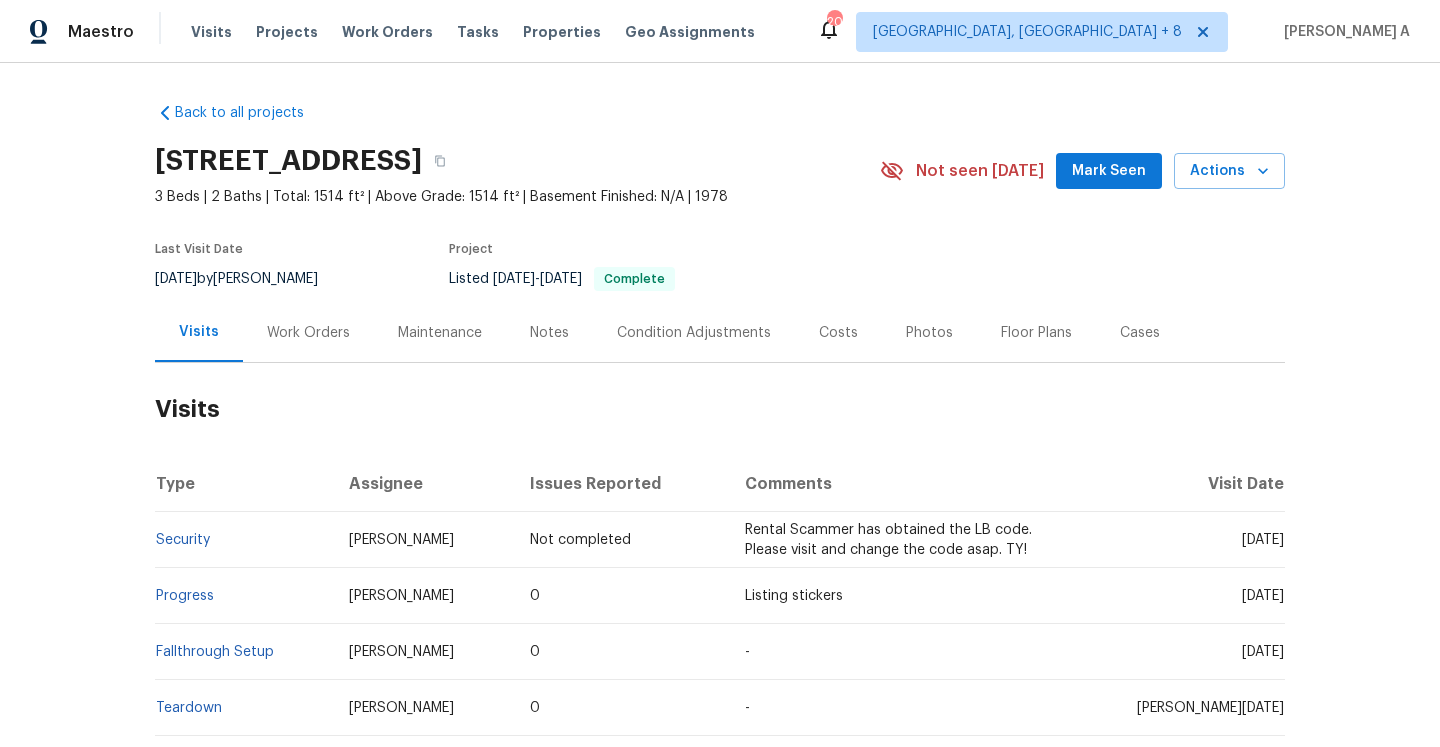click on "Work Orders" at bounding box center [308, 332] 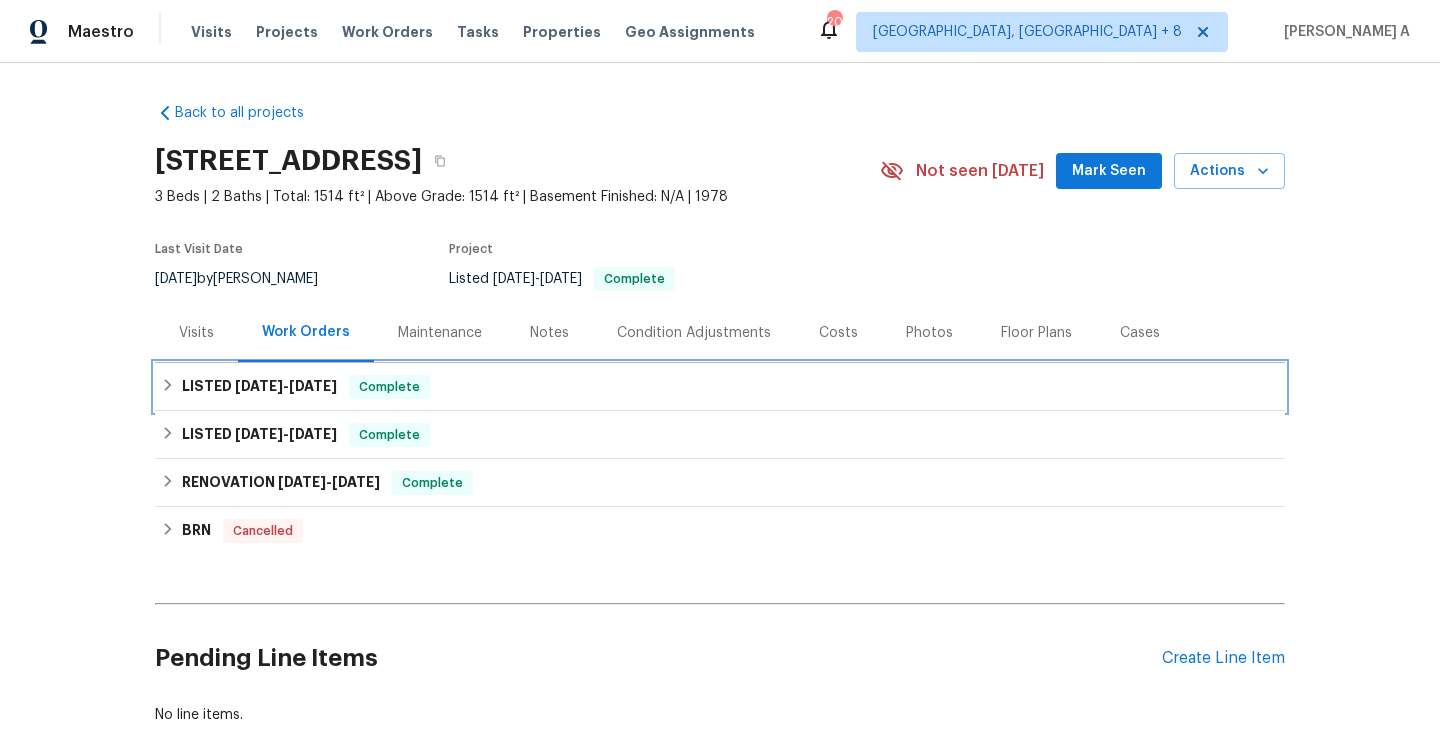 click on "[DATE]" at bounding box center [313, 386] 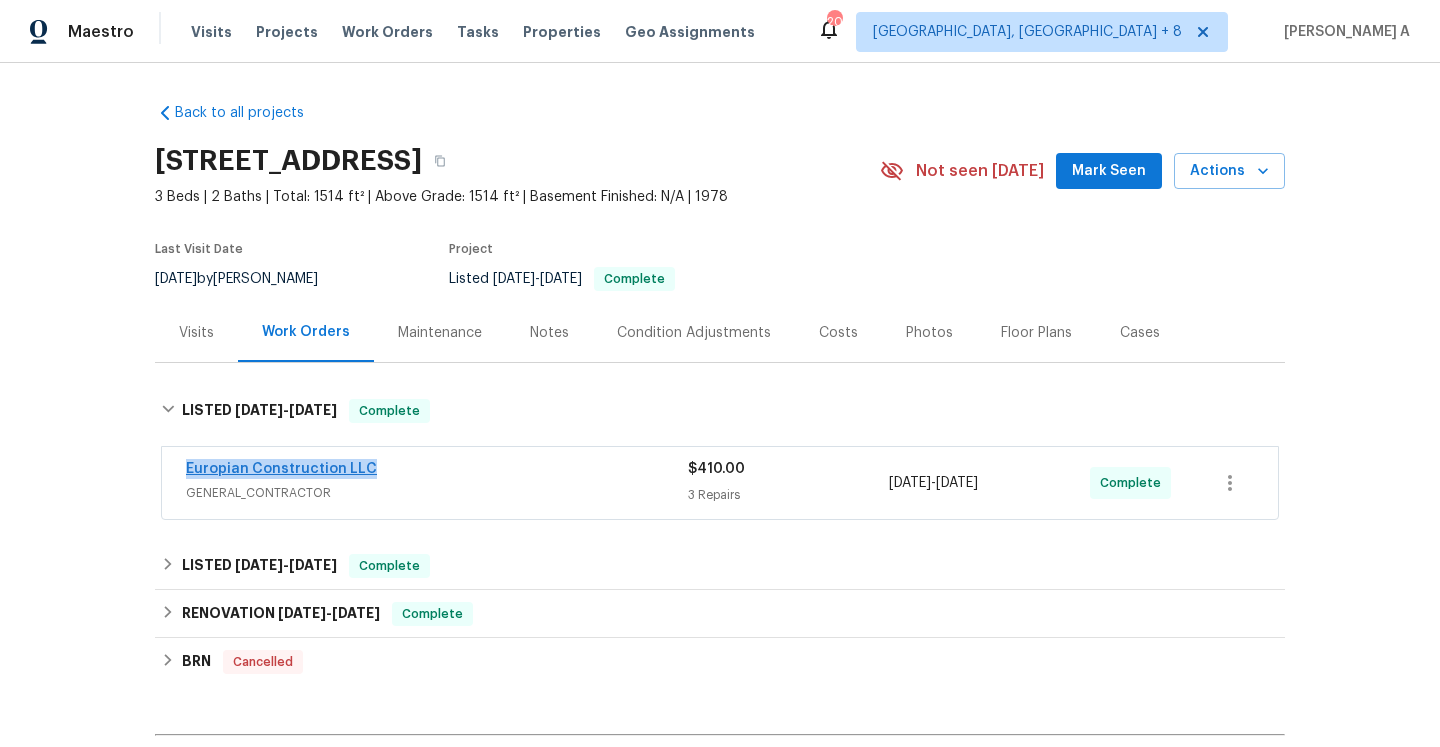 drag, startPoint x: 380, startPoint y: 469, endPoint x: 189, endPoint y: 469, distance: 191 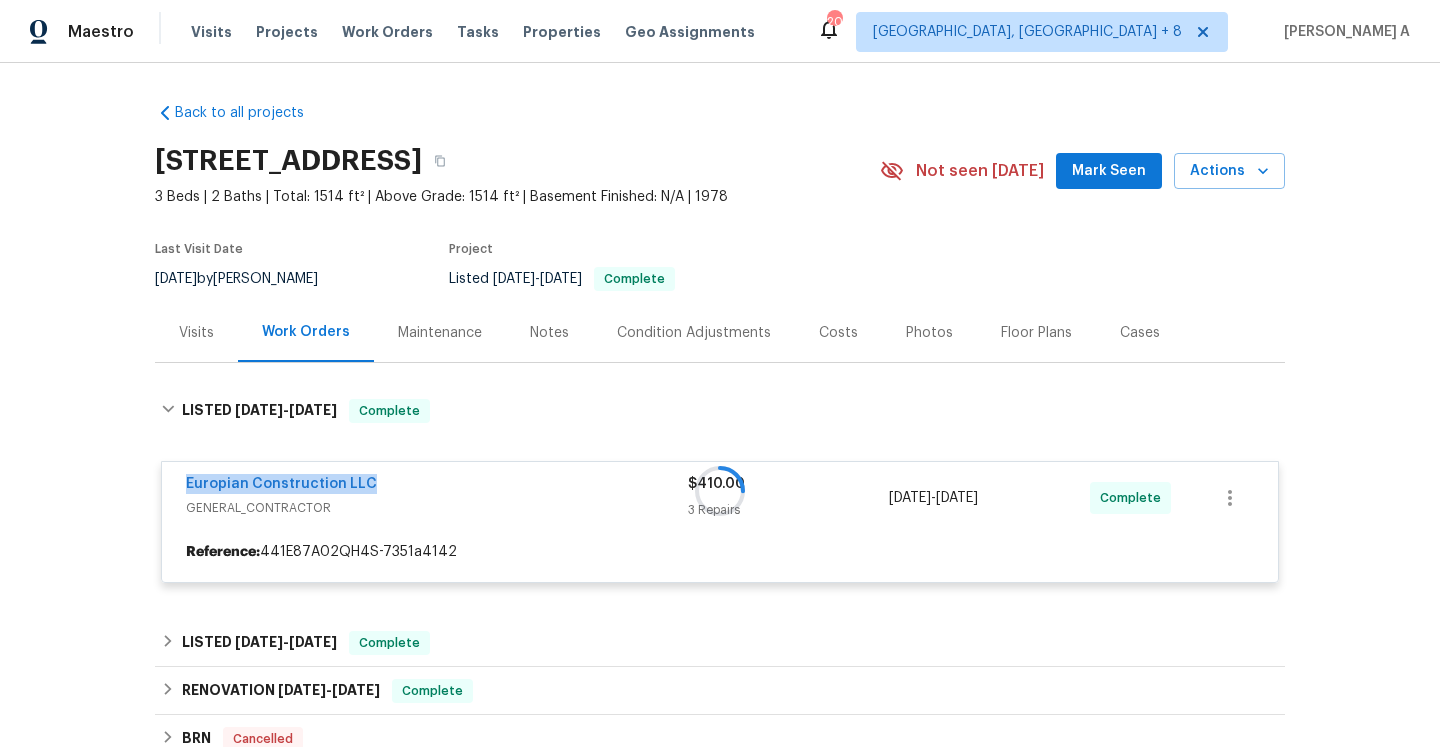 copy on "Europian Construction LLC" 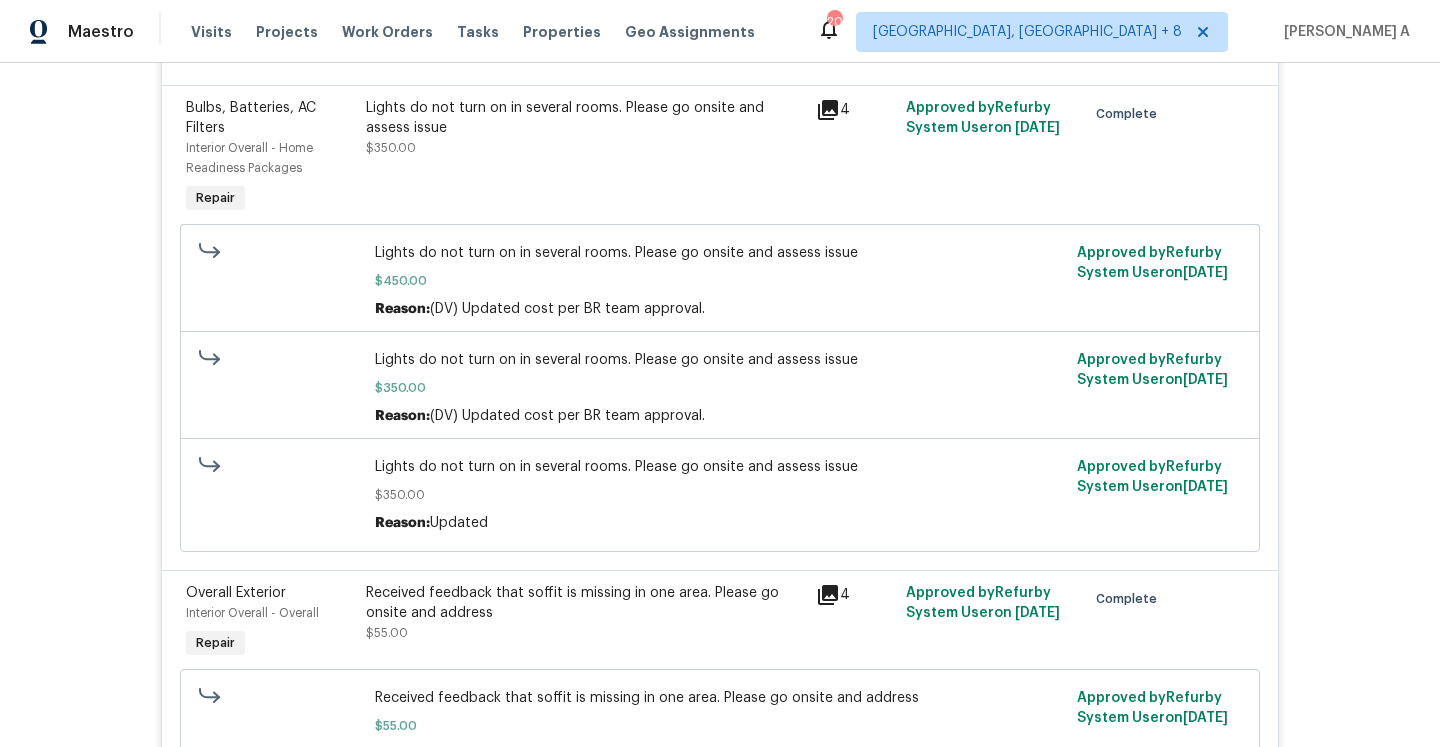 scroll, scrollTop: 314, scrollLeft: 0, axis: vertical 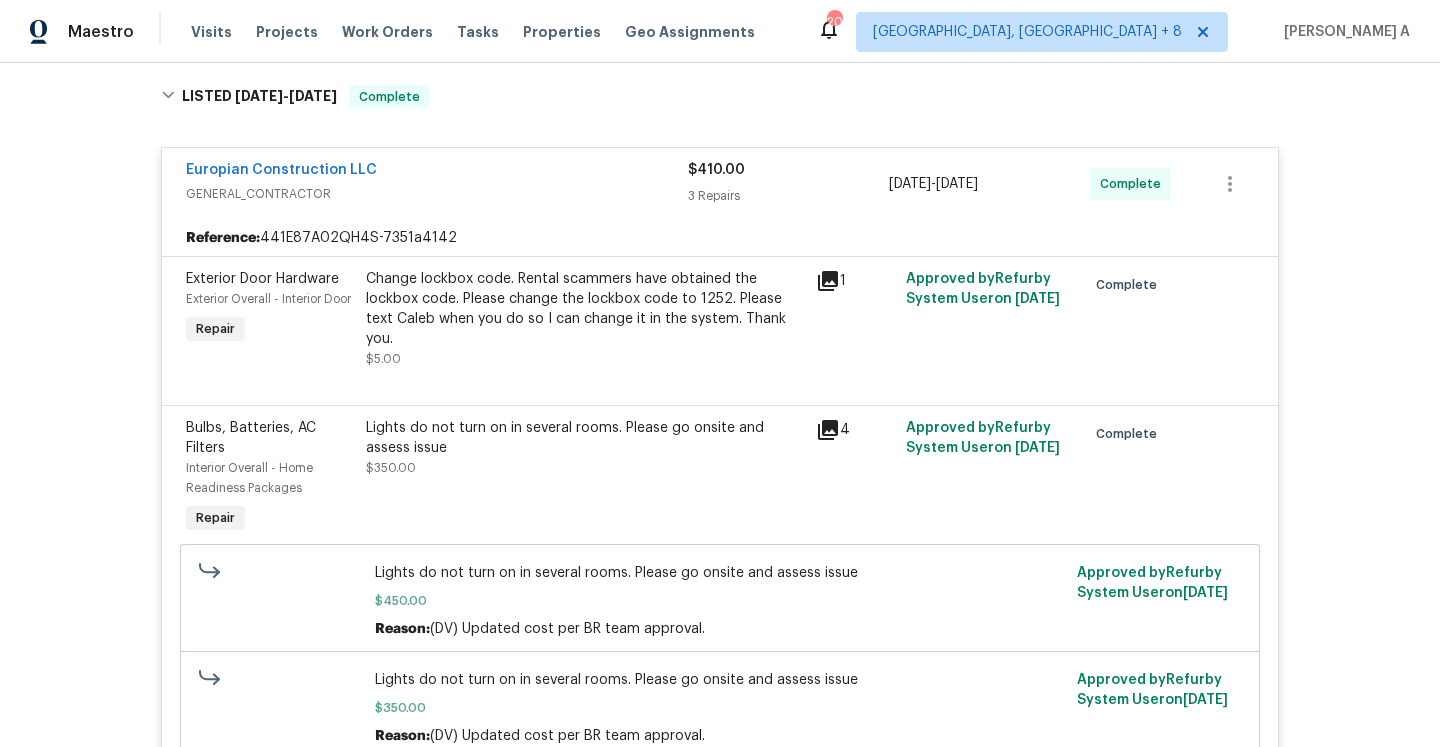 click on "Change lockbox code. Rental scammers have obtained the lockbox code. Please change the lockbox code to 1252. Please text Caleb when you do so I can change it in the system. Thank you." at bounding box center (585, 309) 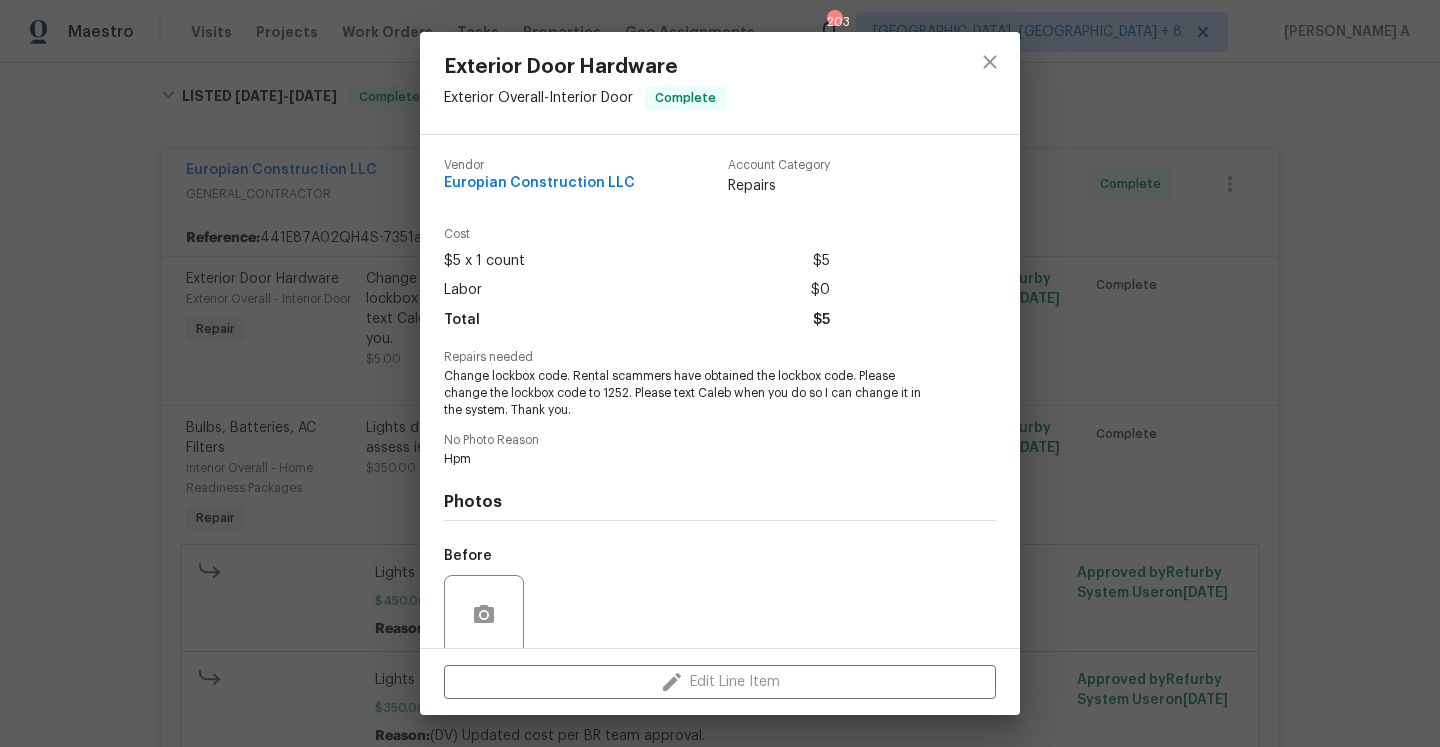 scroll, scrollTop: 157, scrollLeft: 0, axis: vertical 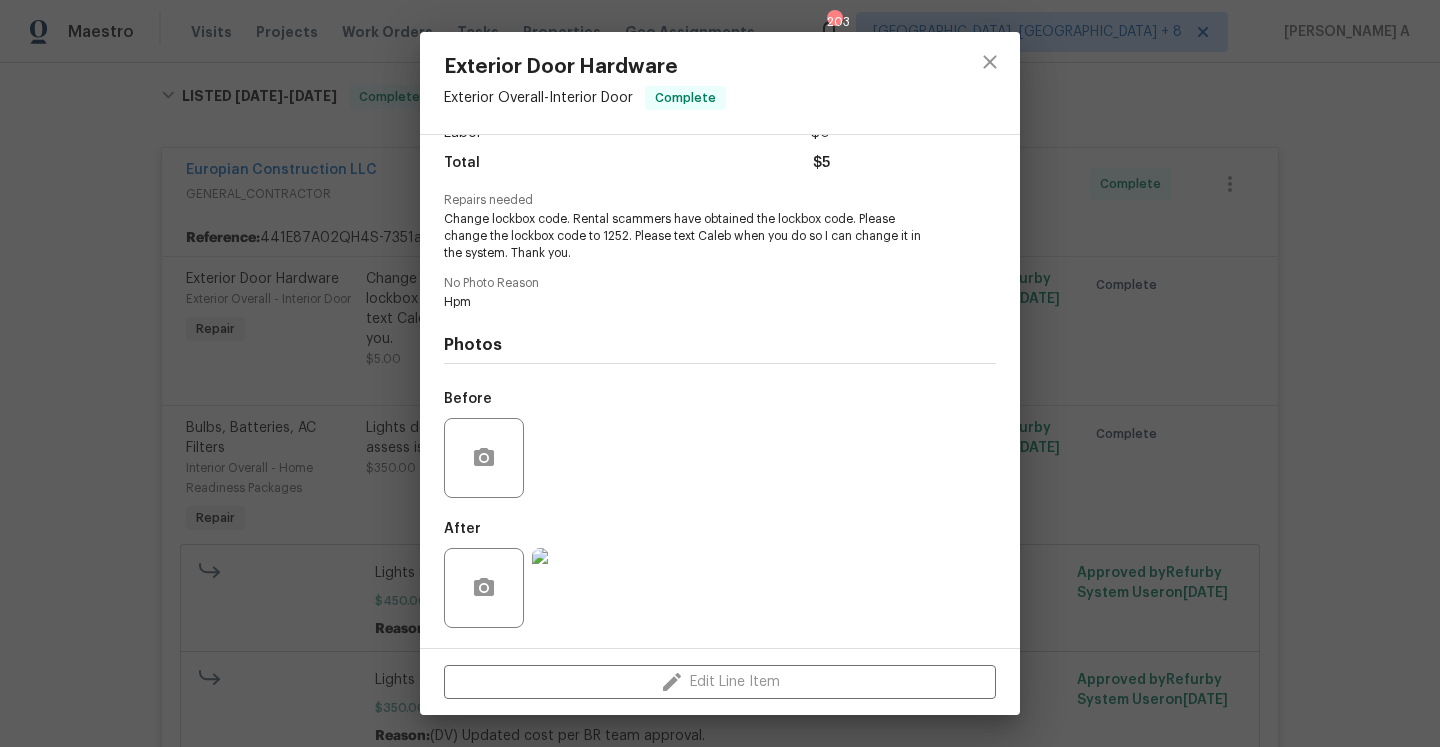 click at bounding box center [572, 588] 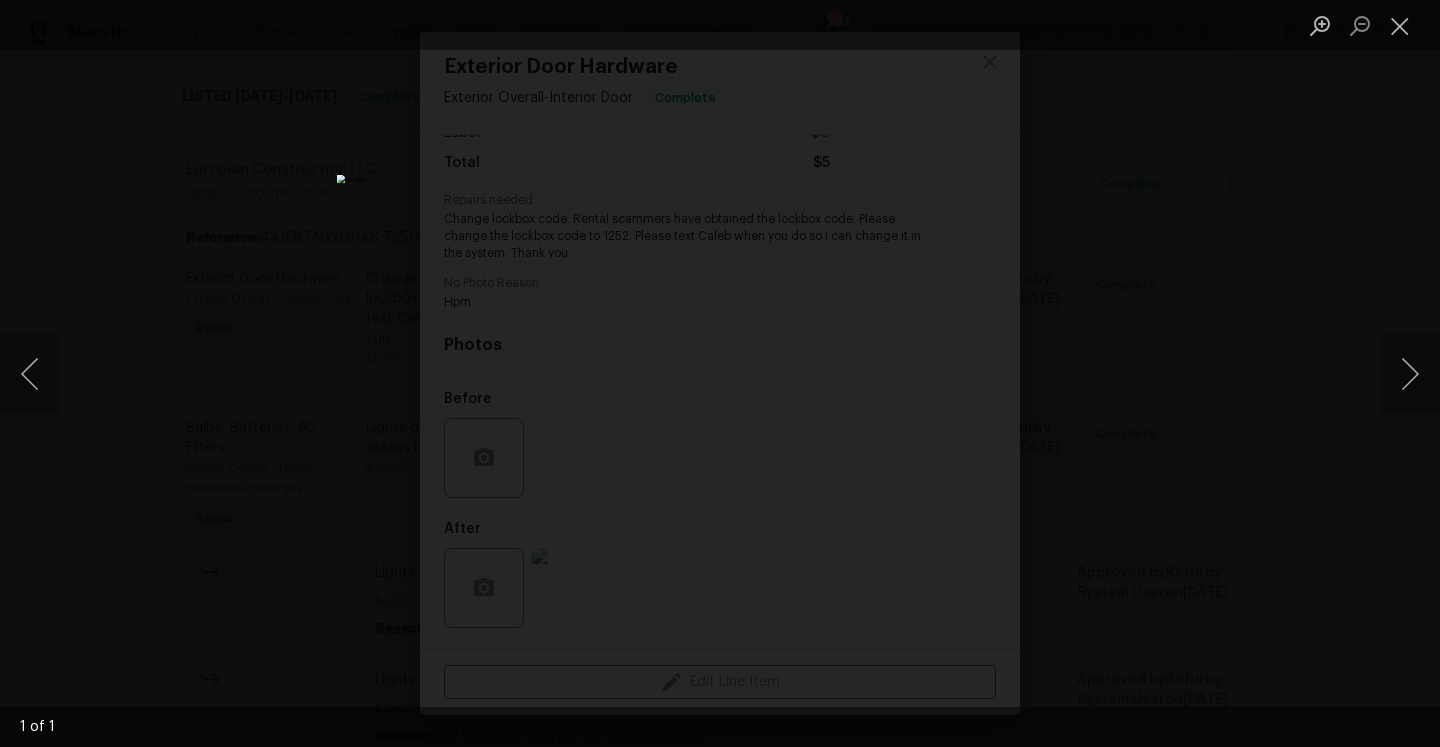 click at bounding box center [720, 373] 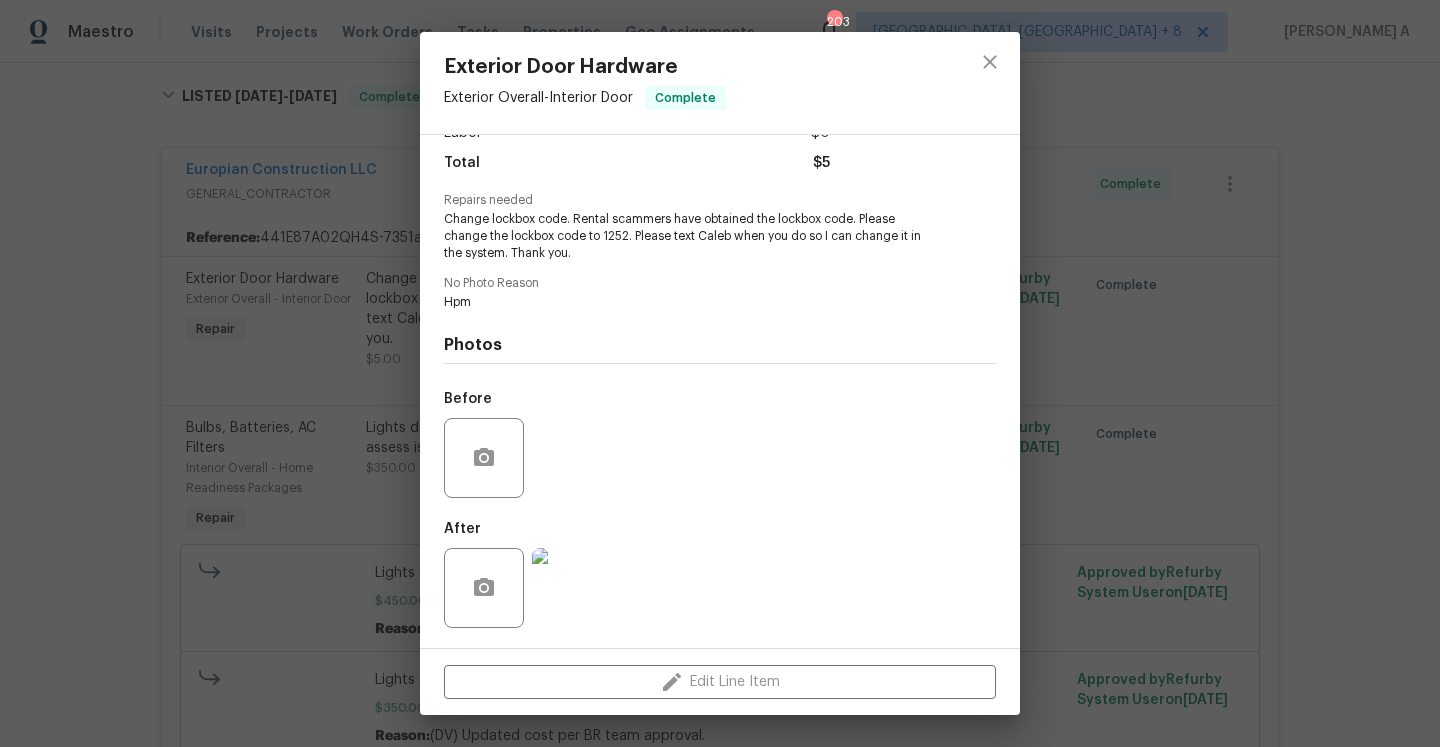 click on "Exterior Door Hardware Exterior Overall  -  Interior Door Complete Vendor Europian Construction LLC Account Category Repairs Cost $5 x 1 count $5 Labor $0 Total $5 Repairs needed Change lockbox code. Rental scammers have obtained the lockbox code. Please change the lockbox code to 1252. Please text Caleb when you do so I can change it in the system. Thank you. No Photo Reason Hpm  Photos Before After  Edit Line Item" at bounding box center [720, 373] 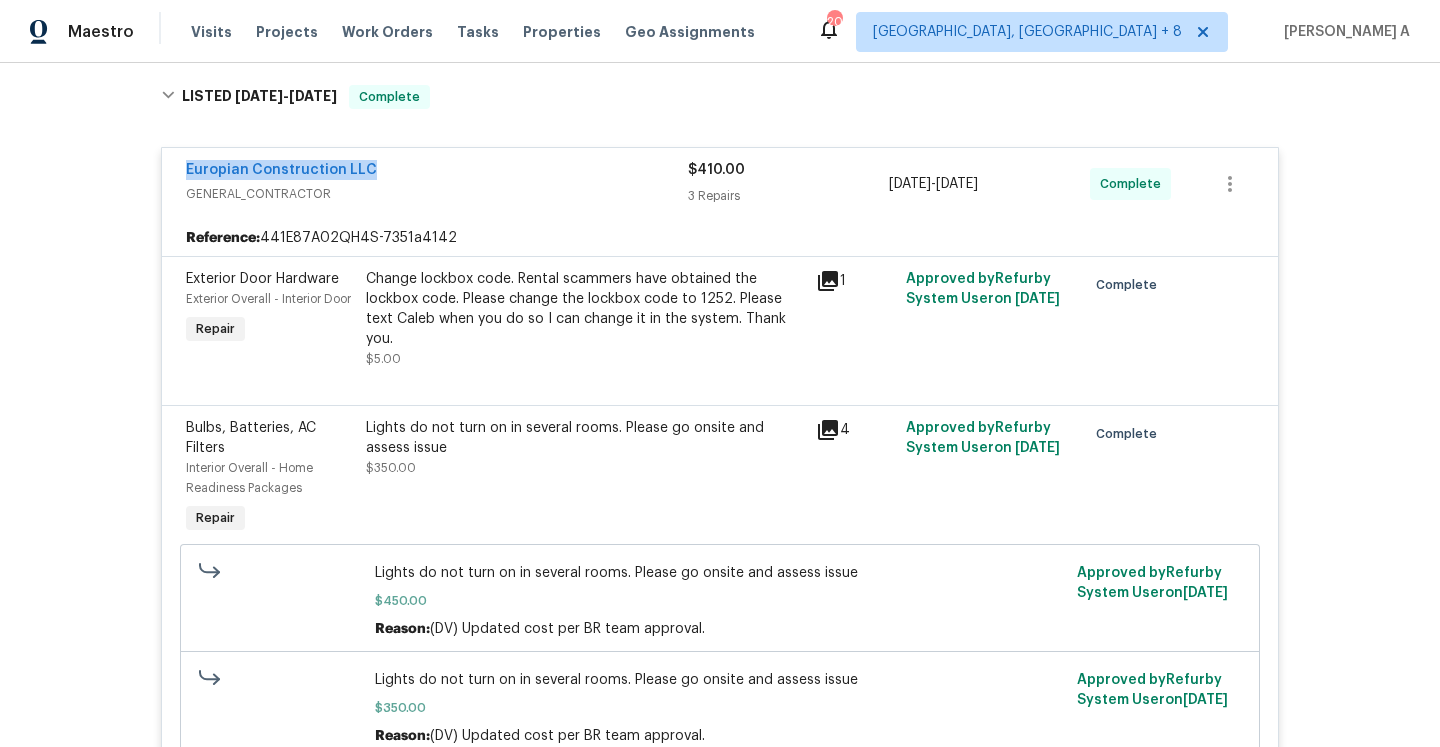 drag, startPoint x: 369, startPoint y: 173, endPoint x: 183, endPoint y: 170, distance: 186.02419 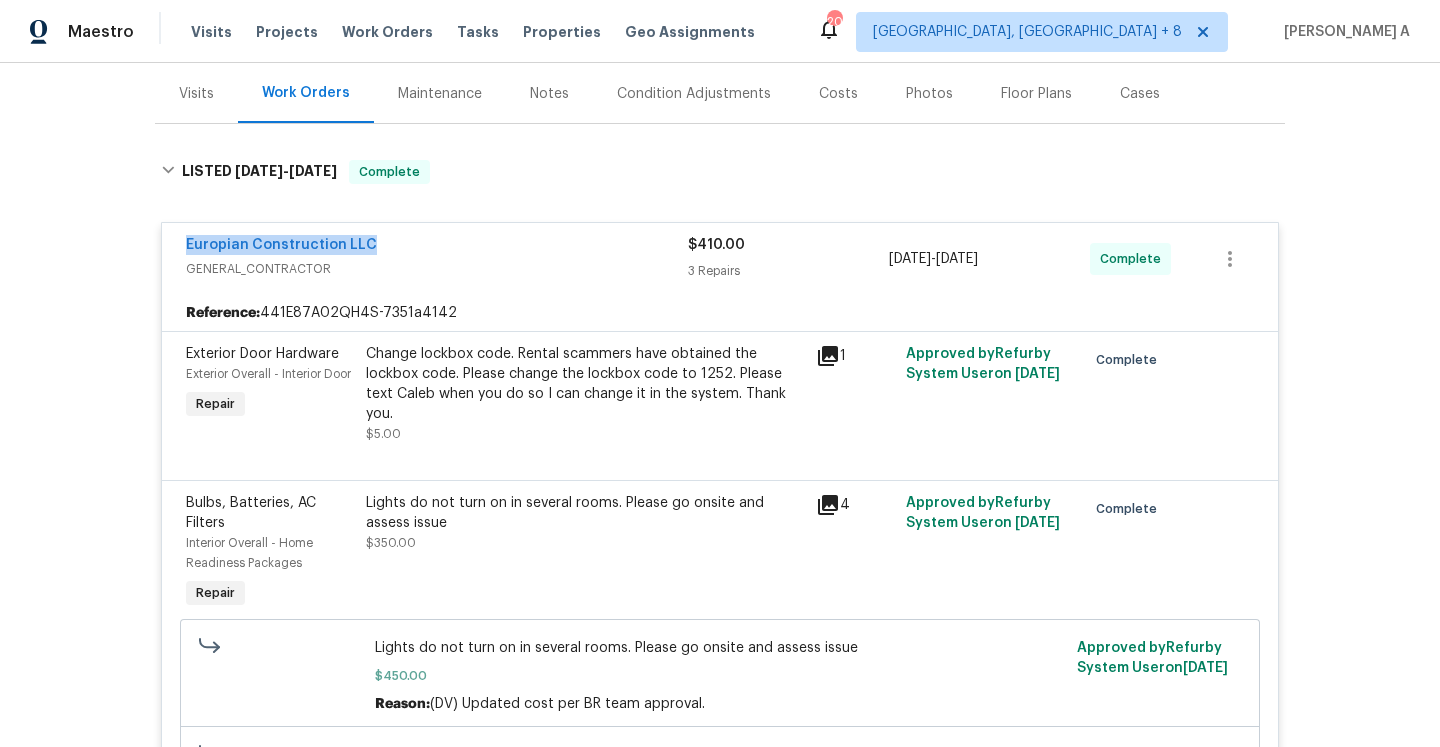 scroll, scrollTop: 147, scrollLeft: 0, axis: vertical 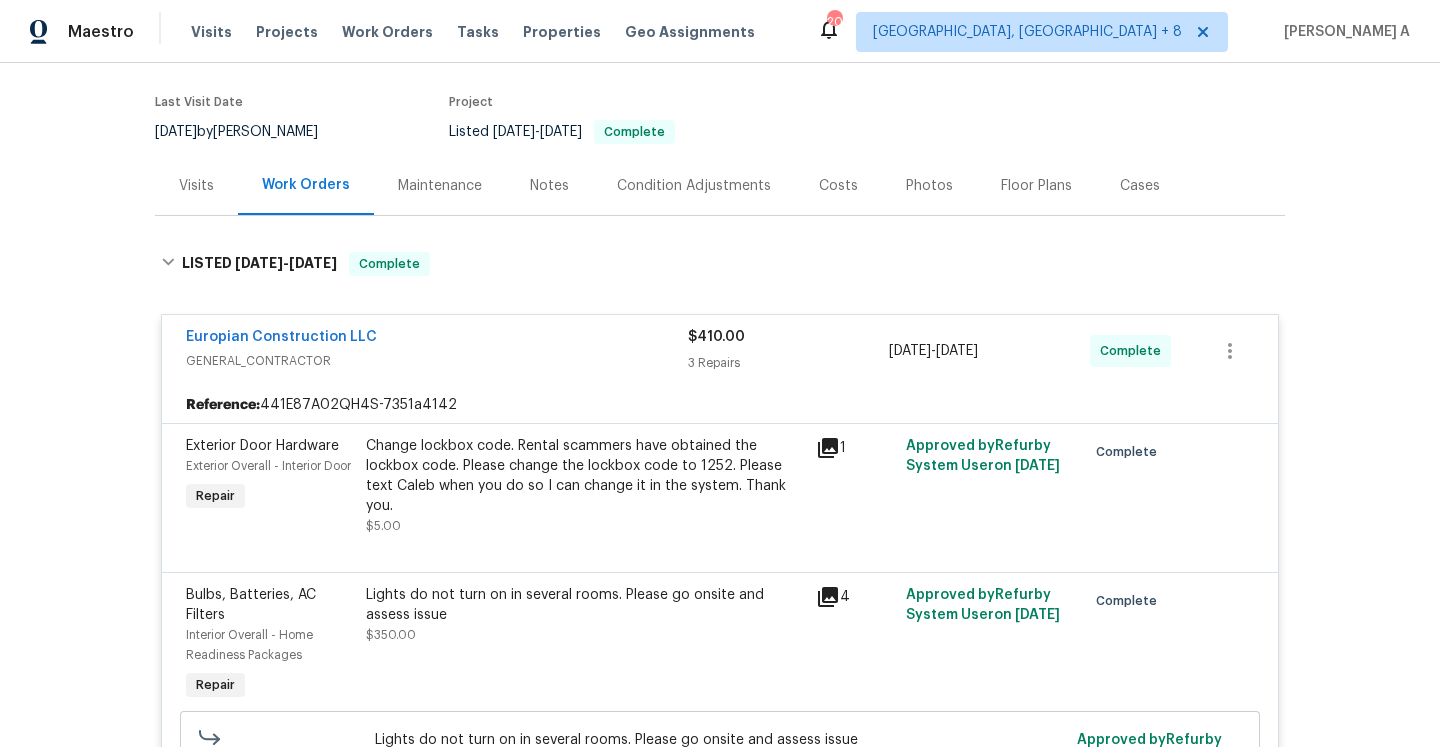 click on "Visits" at bounding box center (196, 186) 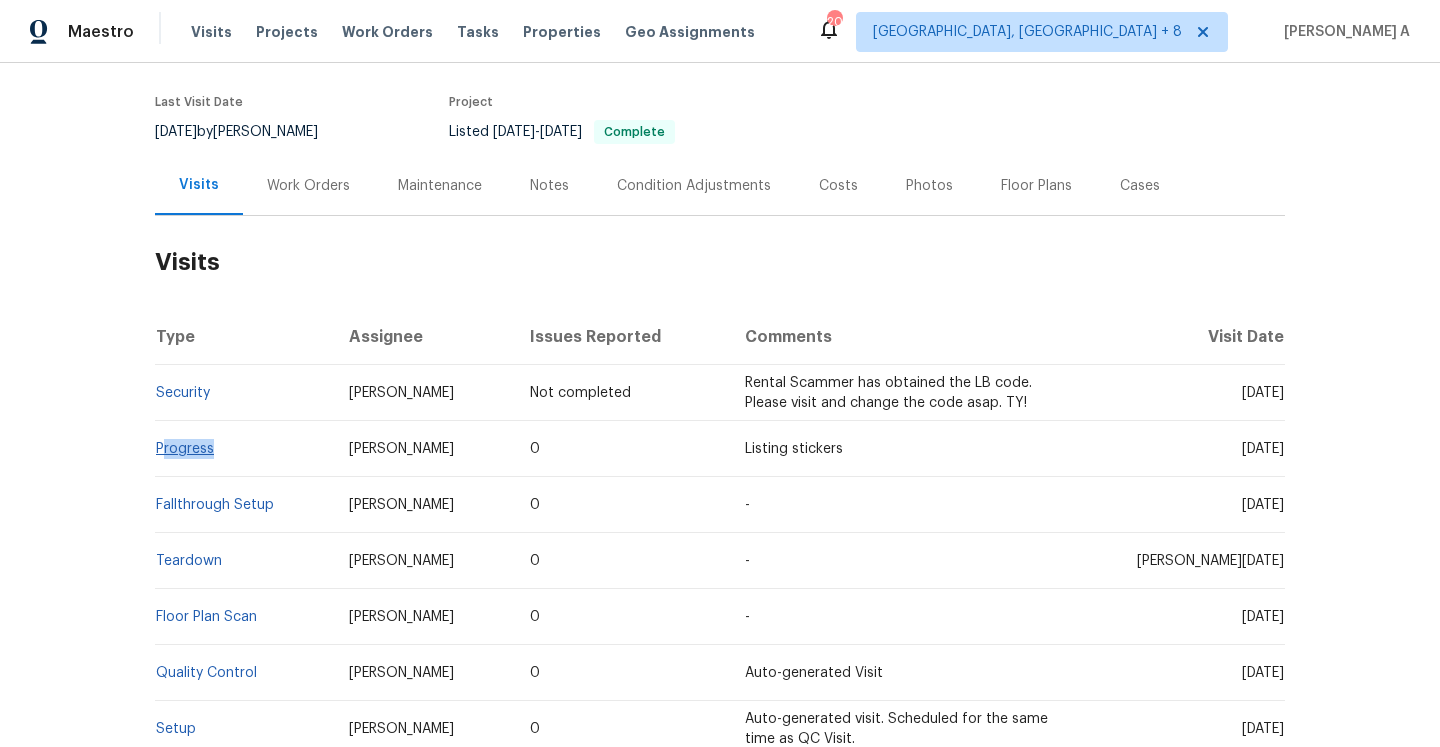 drag, startPoint x: 236, startPoint y: 455, endPoint x: 161, endPoint y: 453, distance: 75.026665 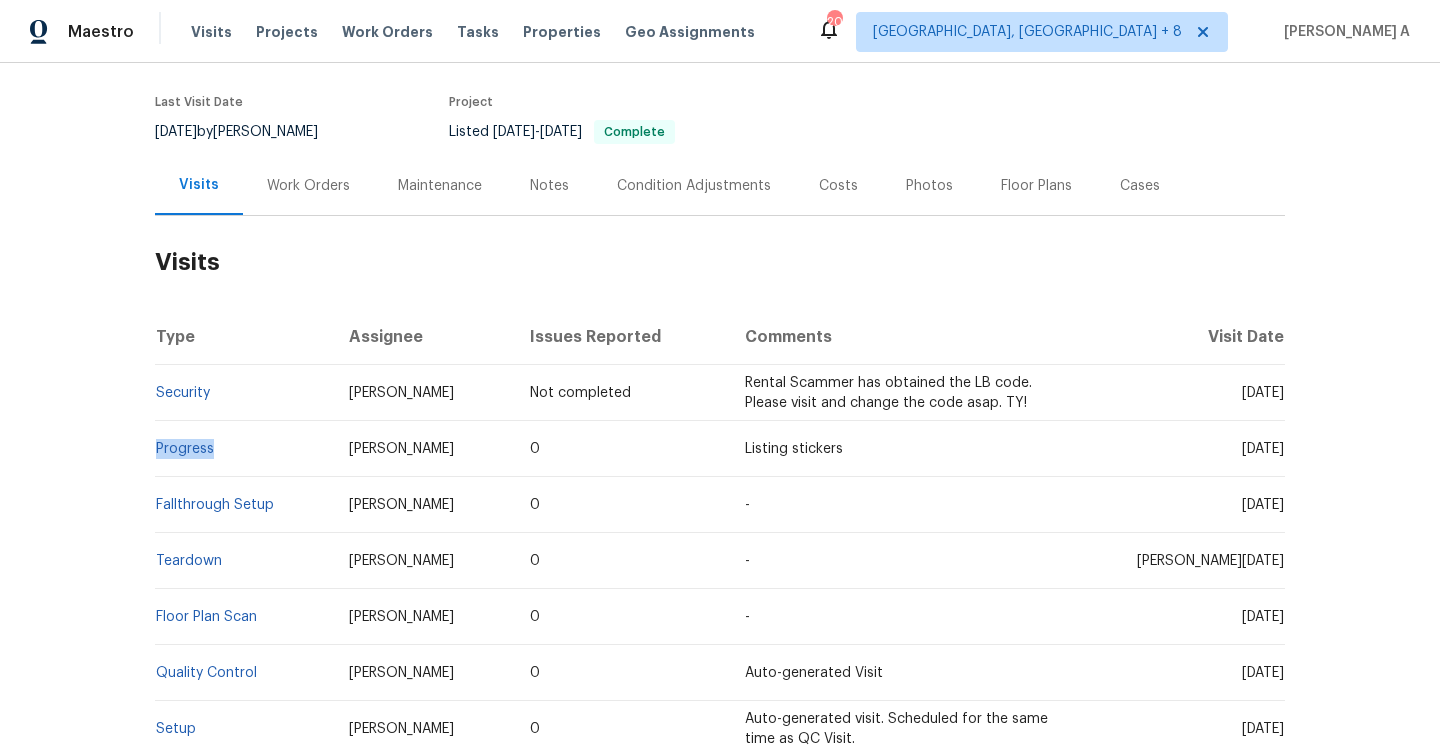 copy on "Progress" 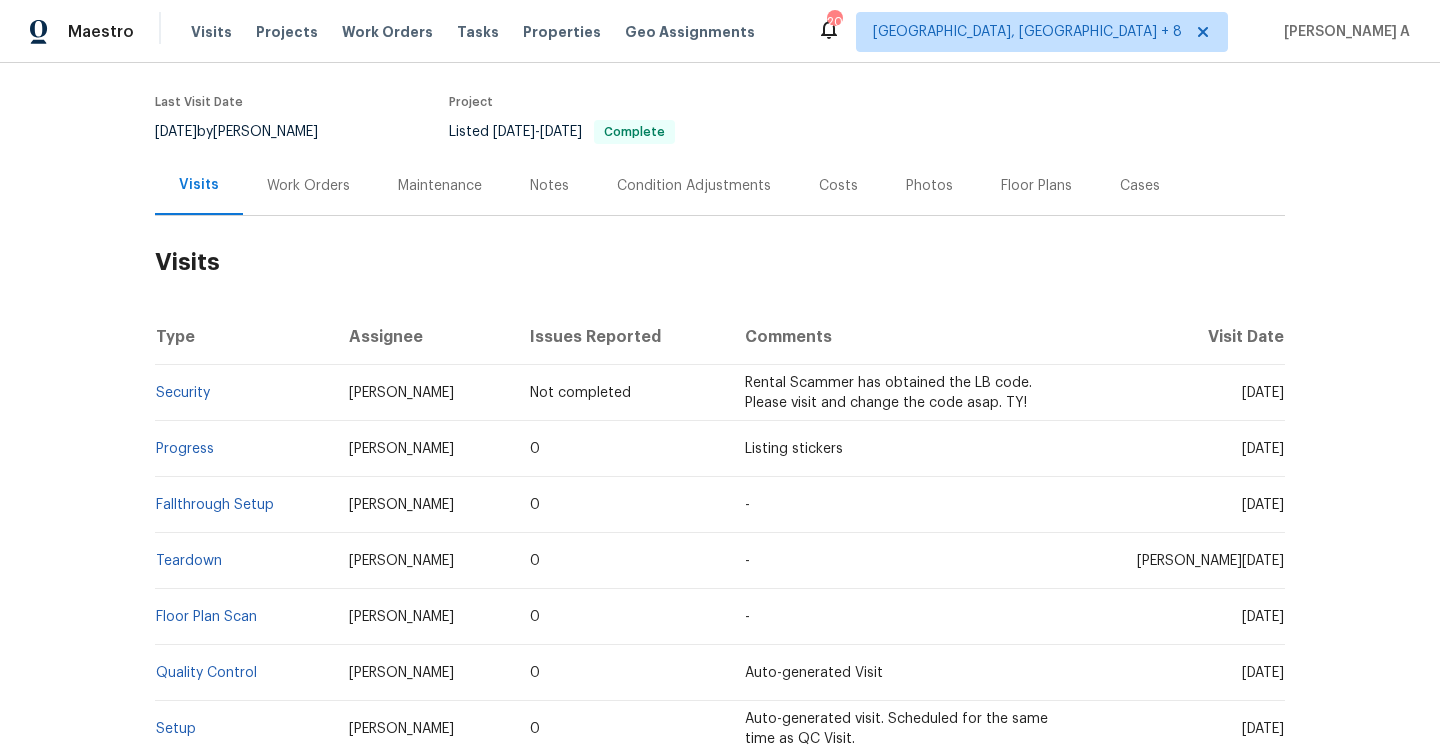 click on "Work Orders" at bounding box center (308, 186) 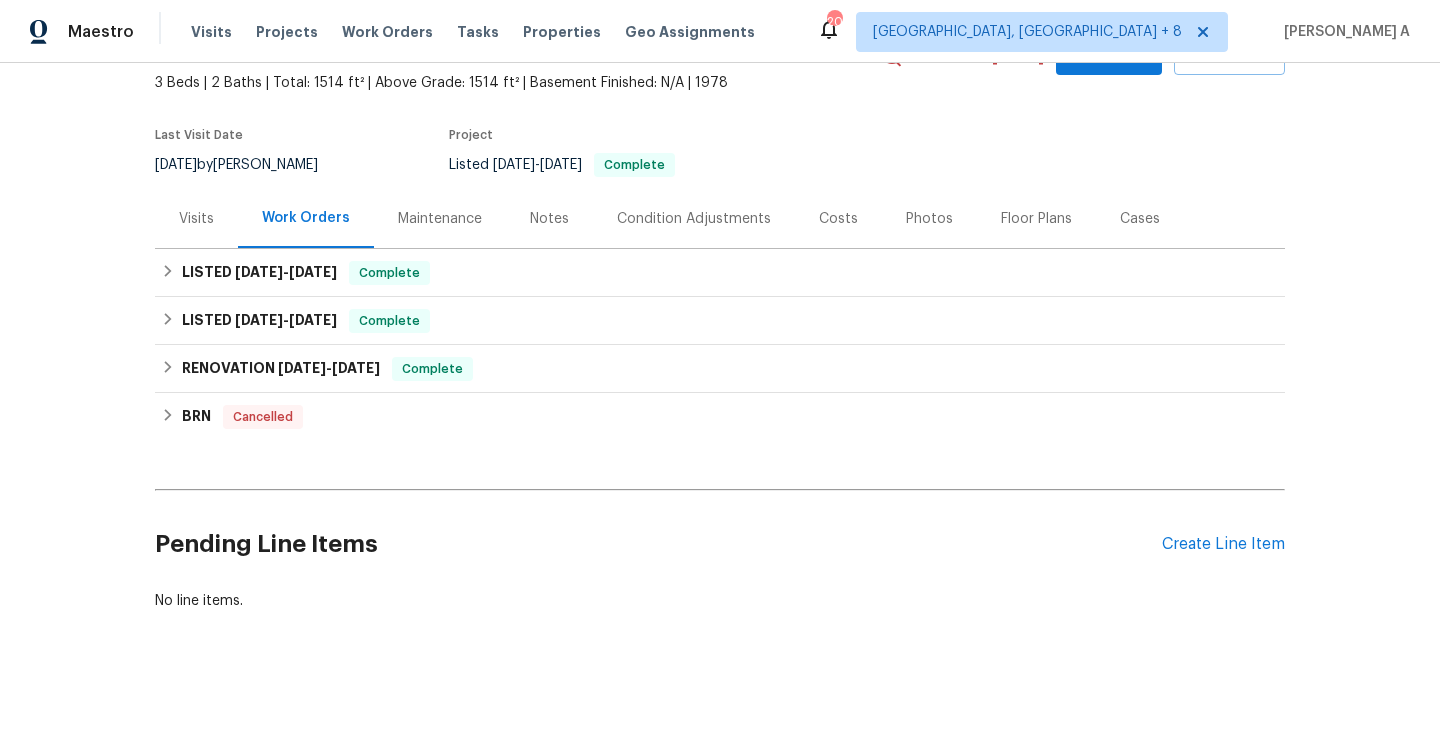 scroll, scrollTop: 114, scrollLeft: 0, axis: vertical 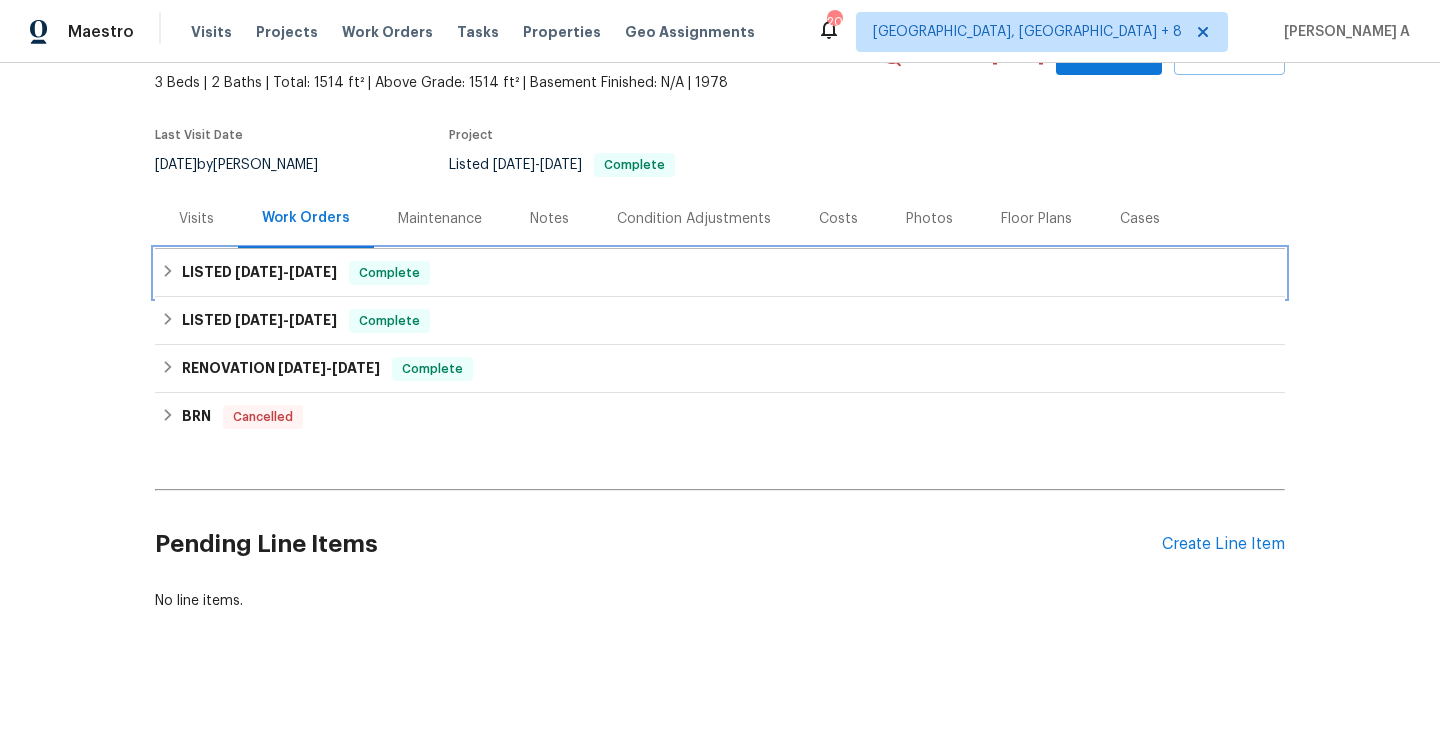 click on "[DATE]" at bounding box center [313, 272] 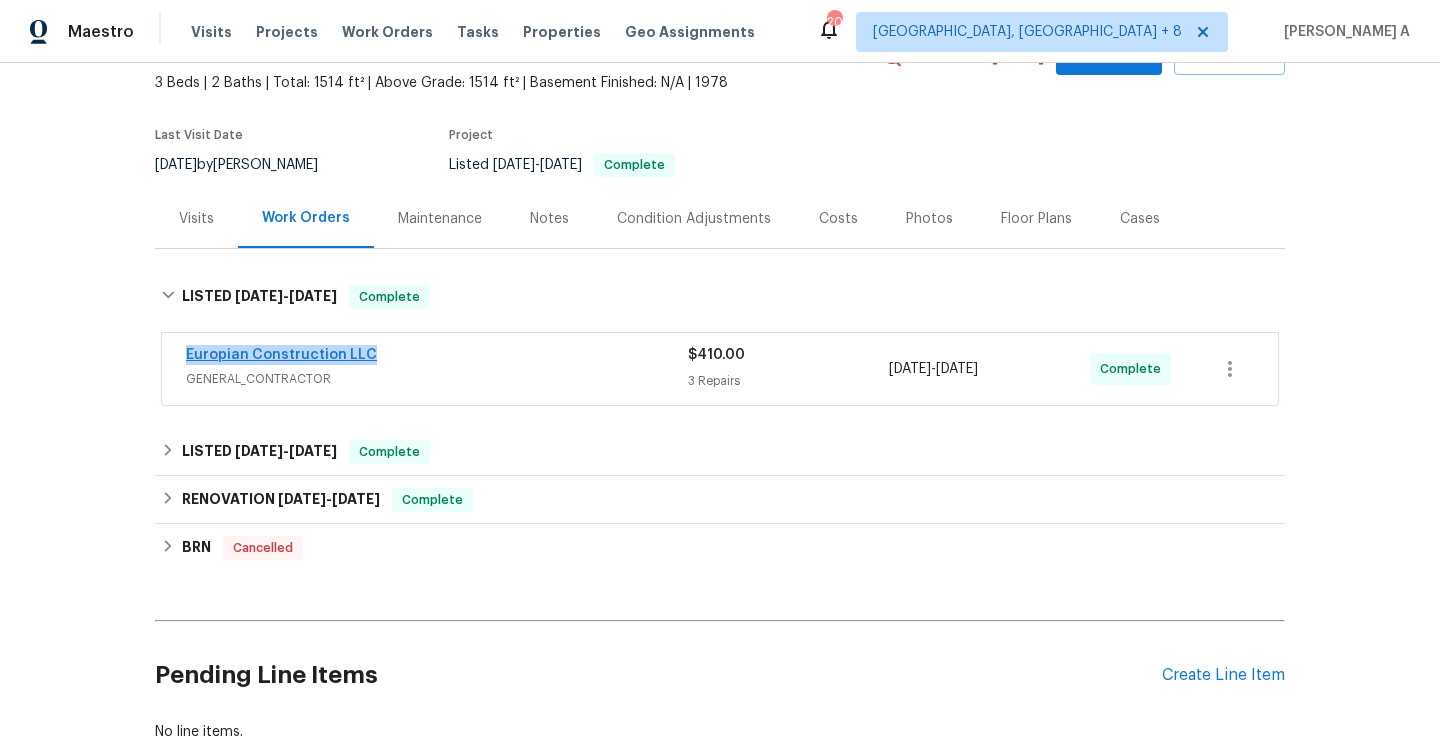 drag, startPoint x: 376, startPoint y: 354, endPoint x: 186, endPoint y: 355, distance: 190.00262 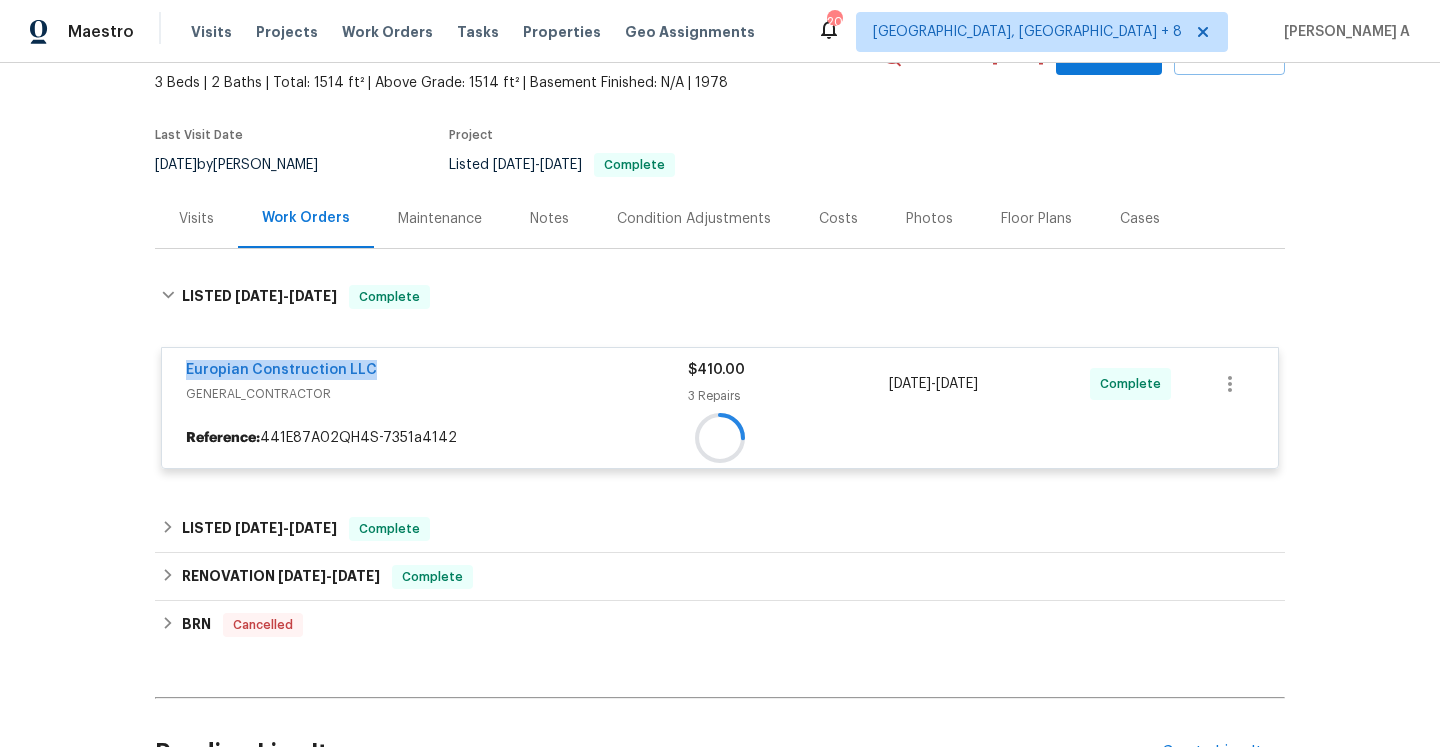 copy on "Europian Construction LLC" 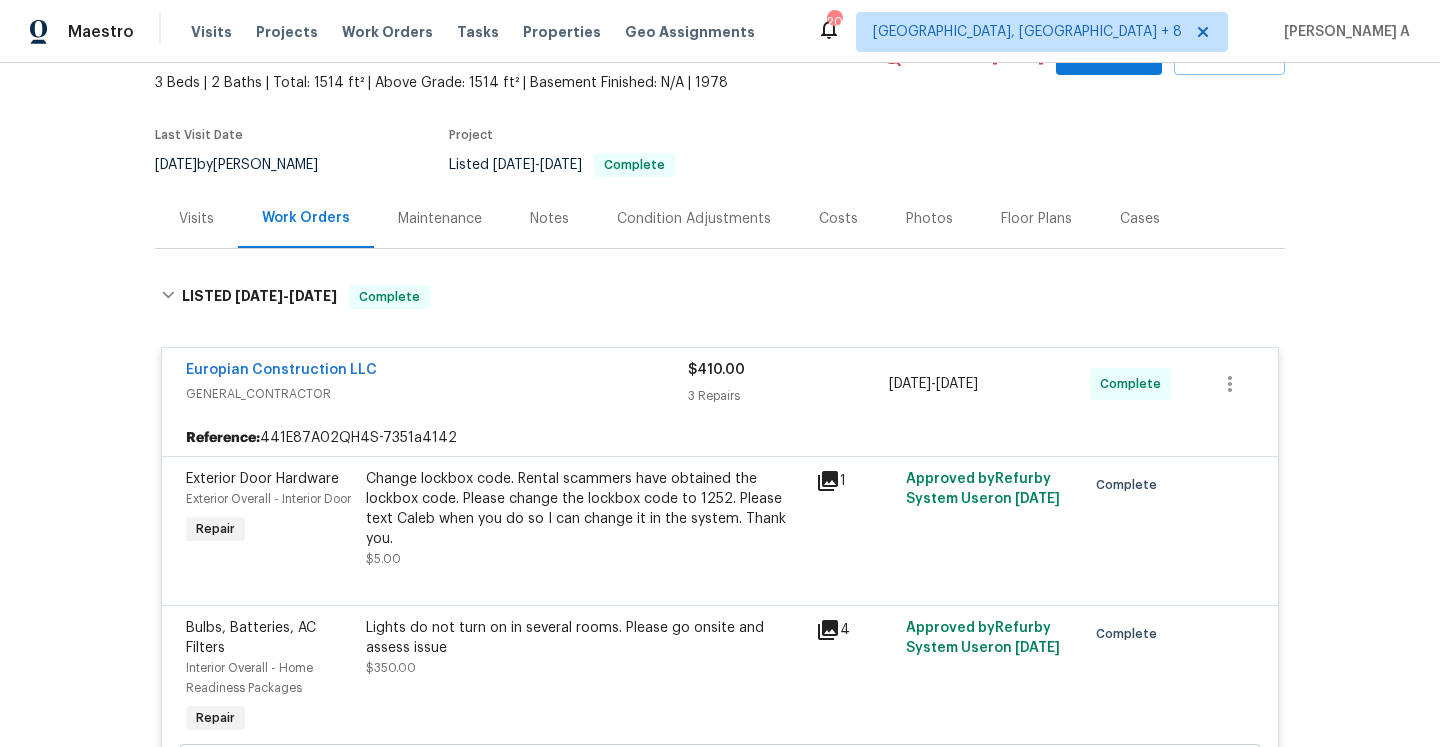 click on "Visits" at bounding box center [196, 218] 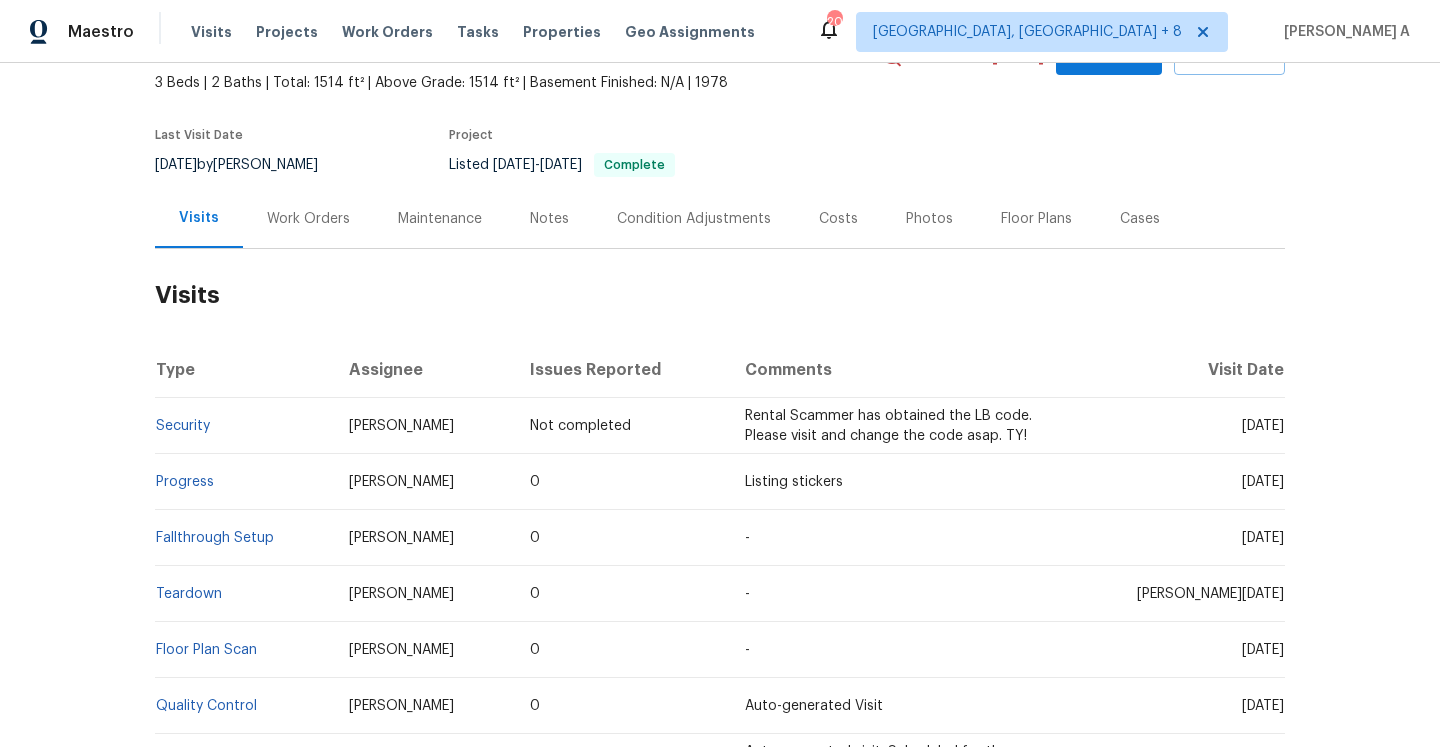 click on "Visits" at bounding box center (720, 295) 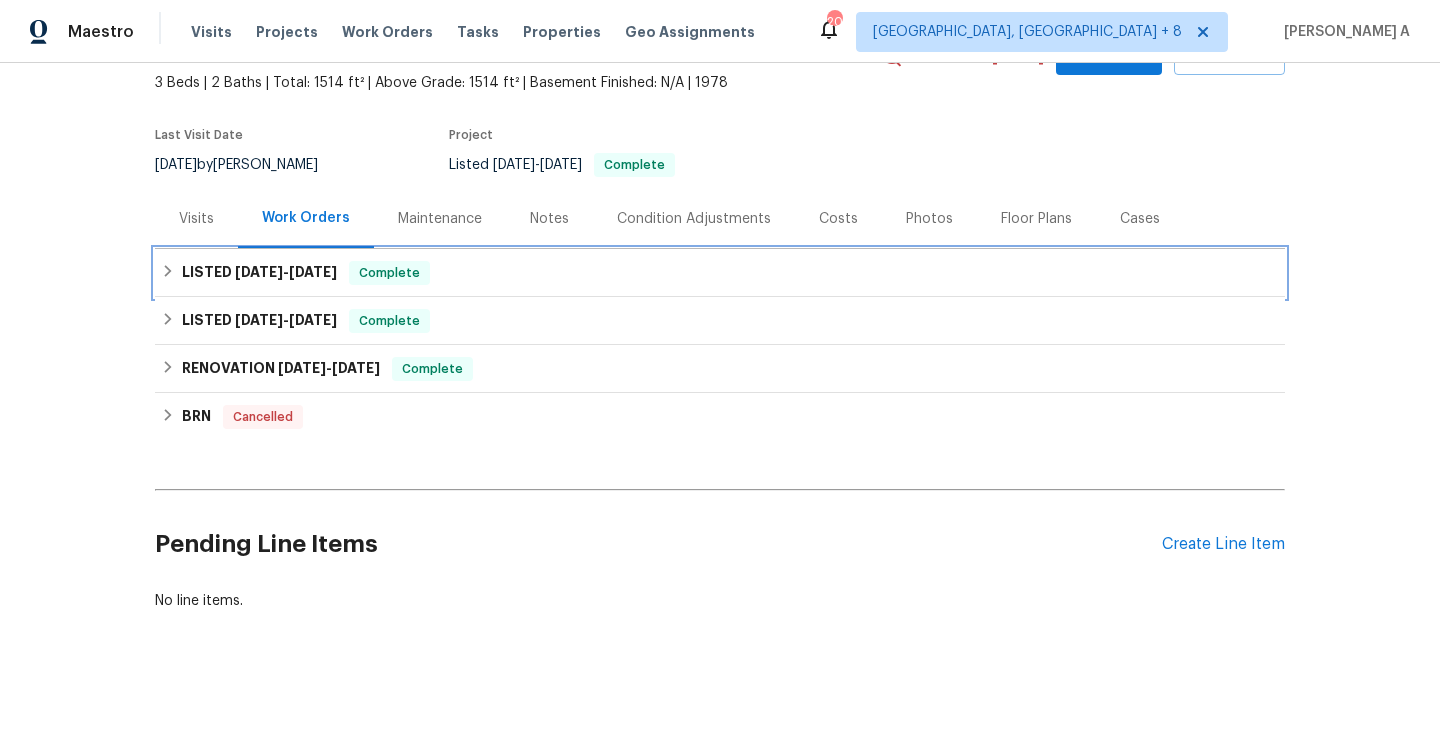 click on "LISTED   [DATE]  -  [DATE]" at bounding box center (259, 273) 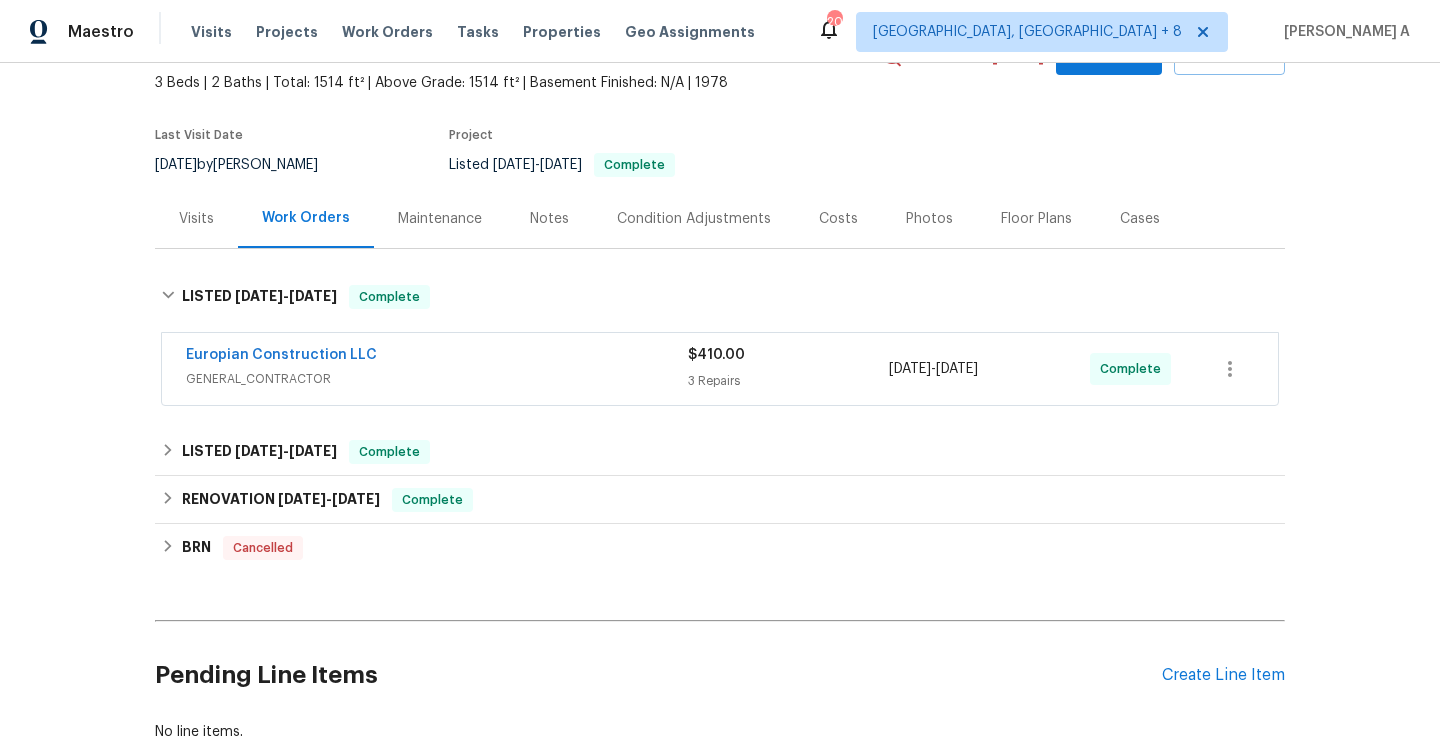 click on "GENERAL_CONTRACTOR" at bounding box center (437, 379) 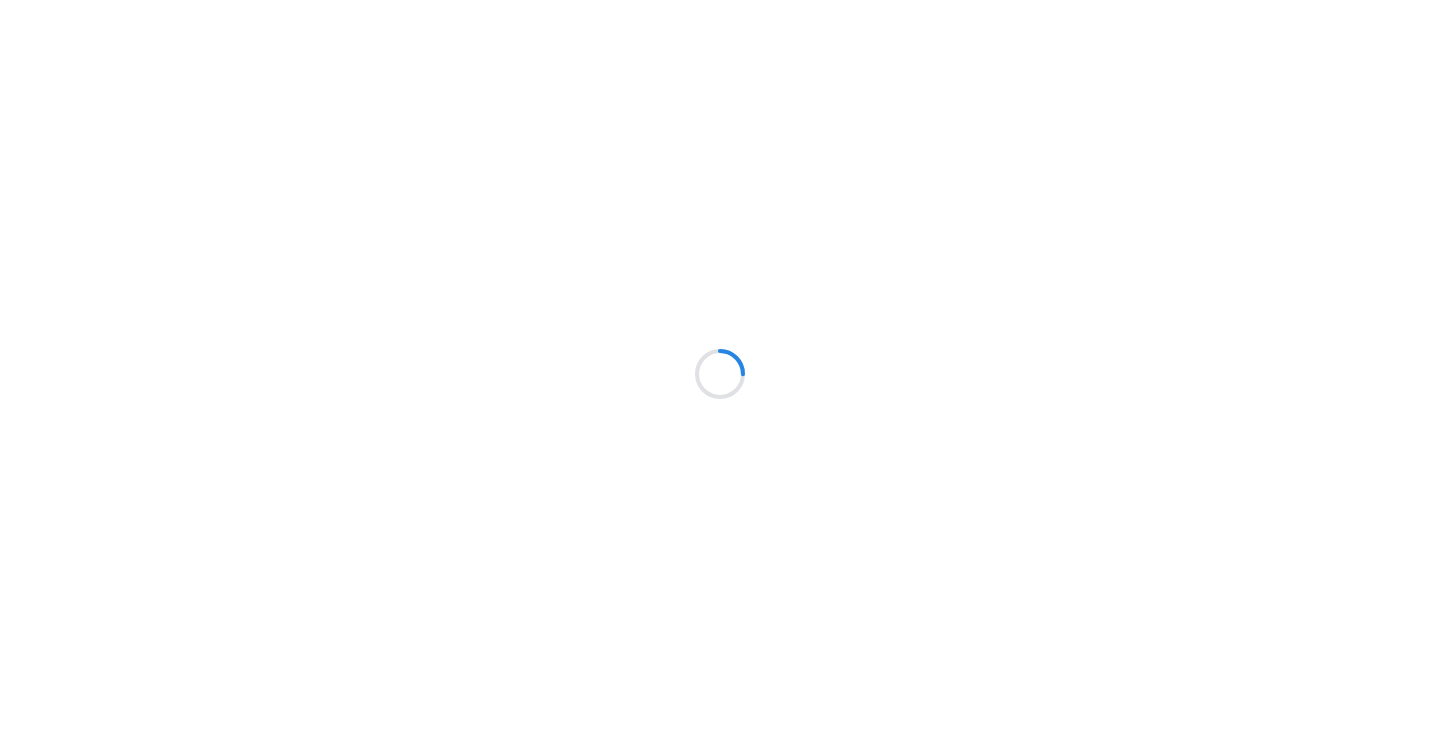 scroll, scrollTop: 0, scrollLeft: 0, axis: both 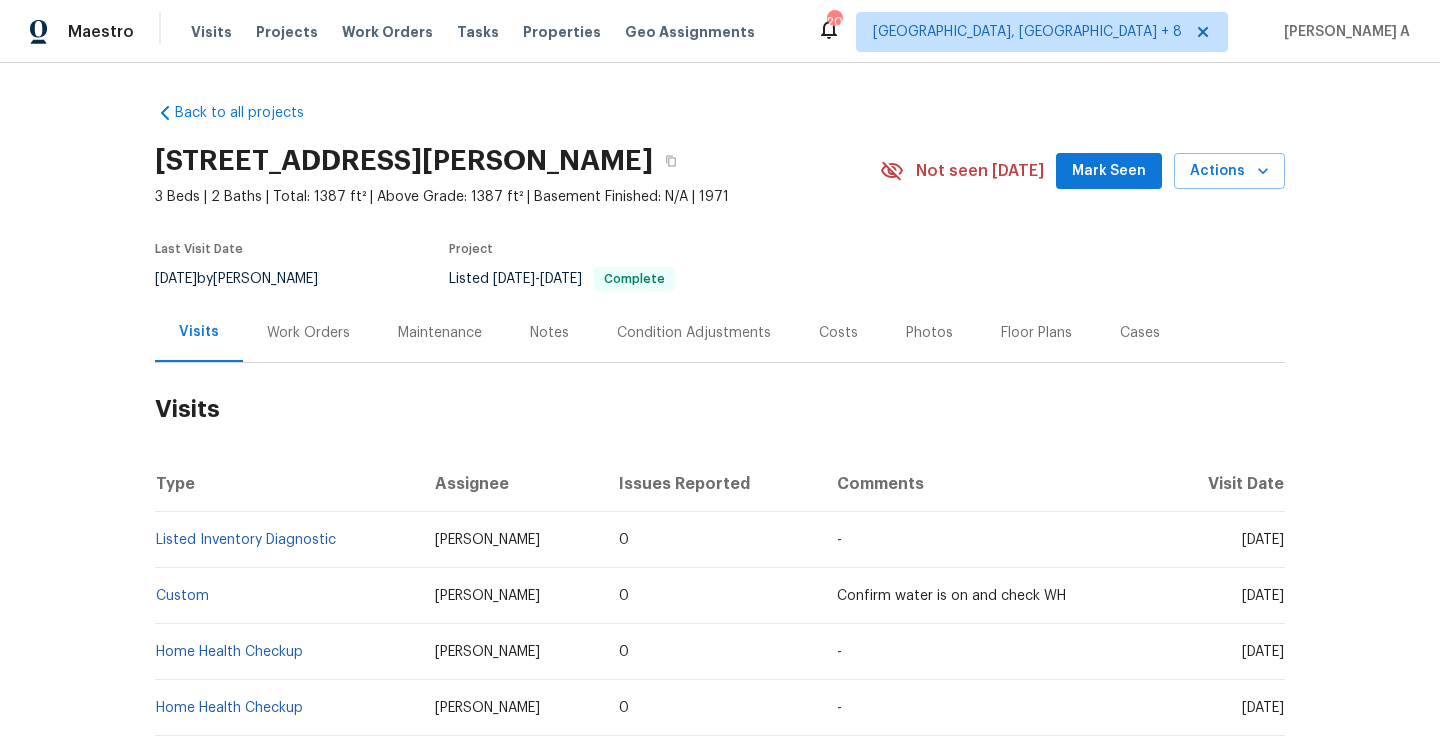 click on "Work Orders" at bounding box center [308, 332] 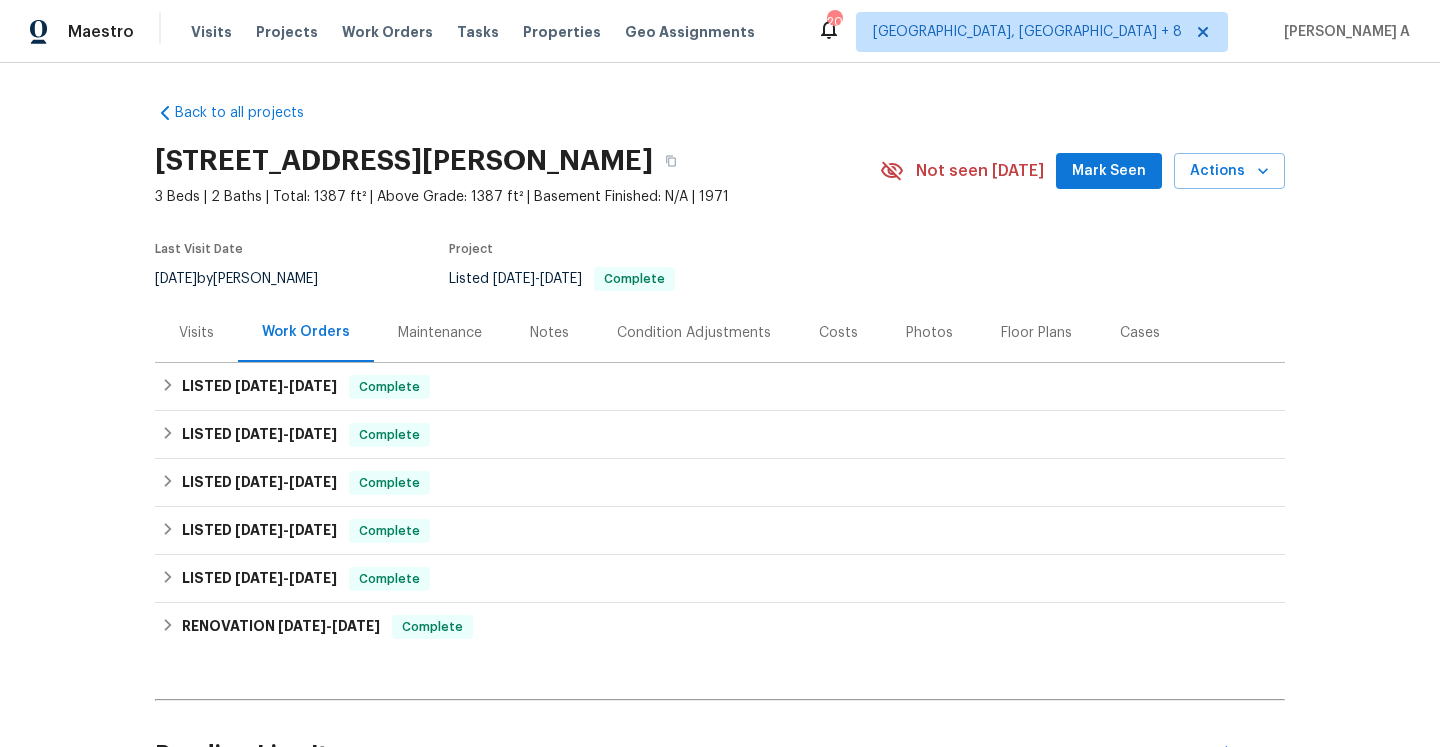 click on "Visits" at bounding box center [196, 332] 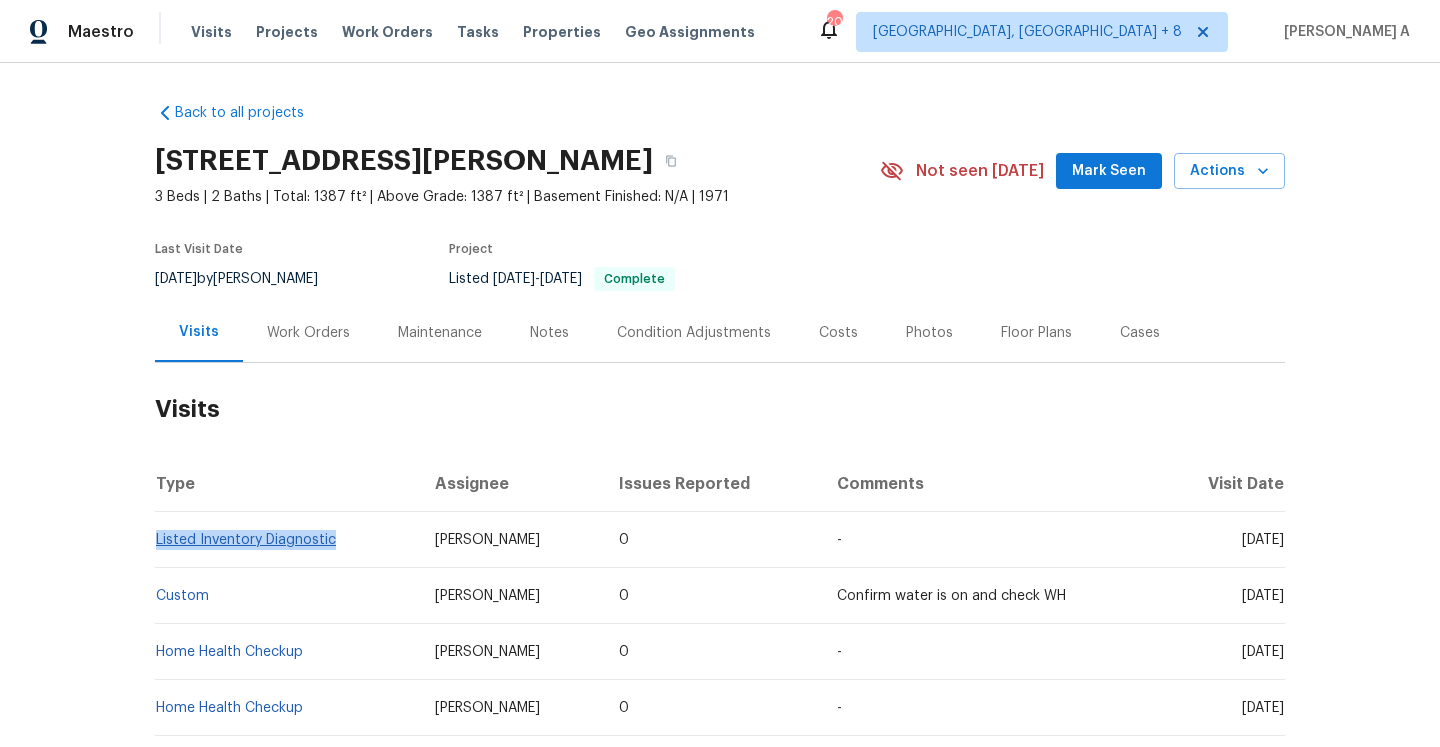 drag, startPoint x: 340, startPoint y: 543, endPoint x: 155, endPoint y: 538, distance: 185.06755 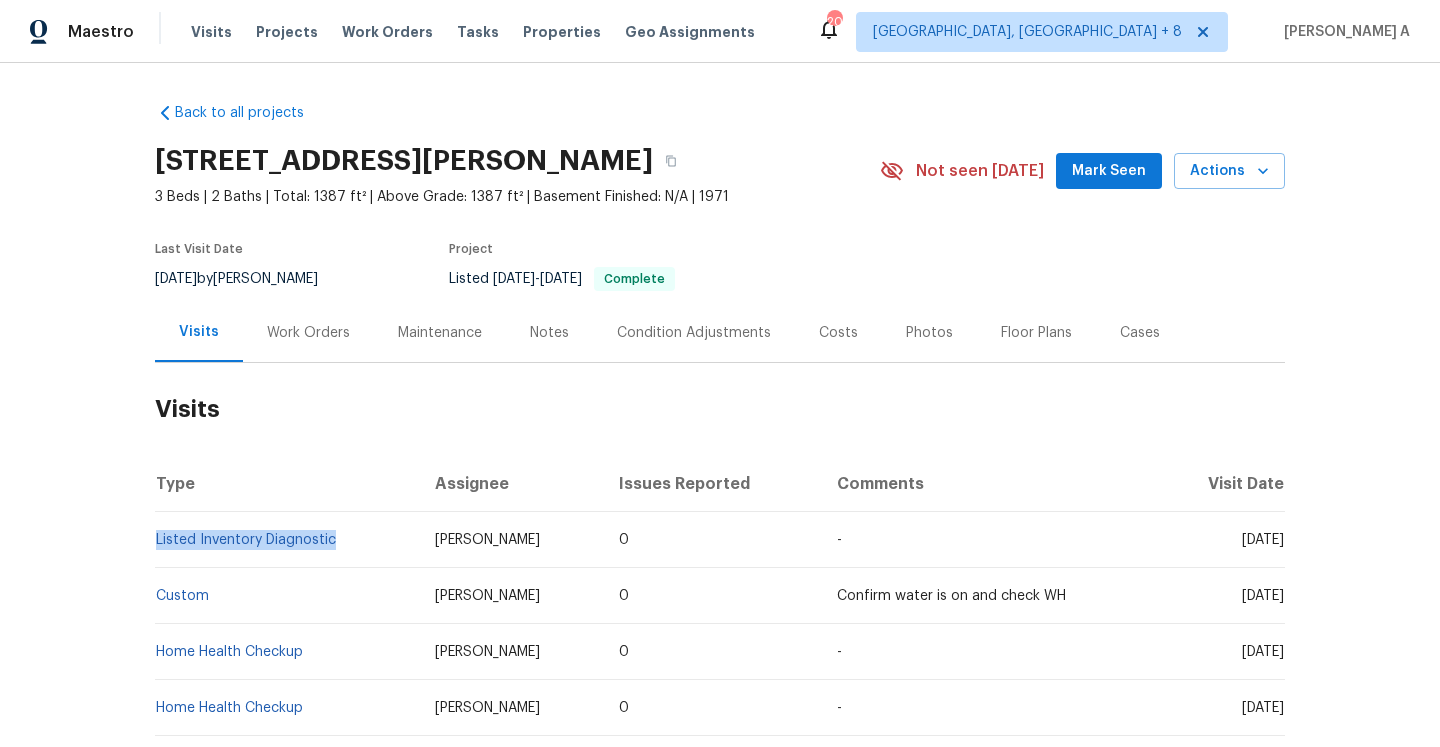 copy on "Listed Inventory Diagnostic" 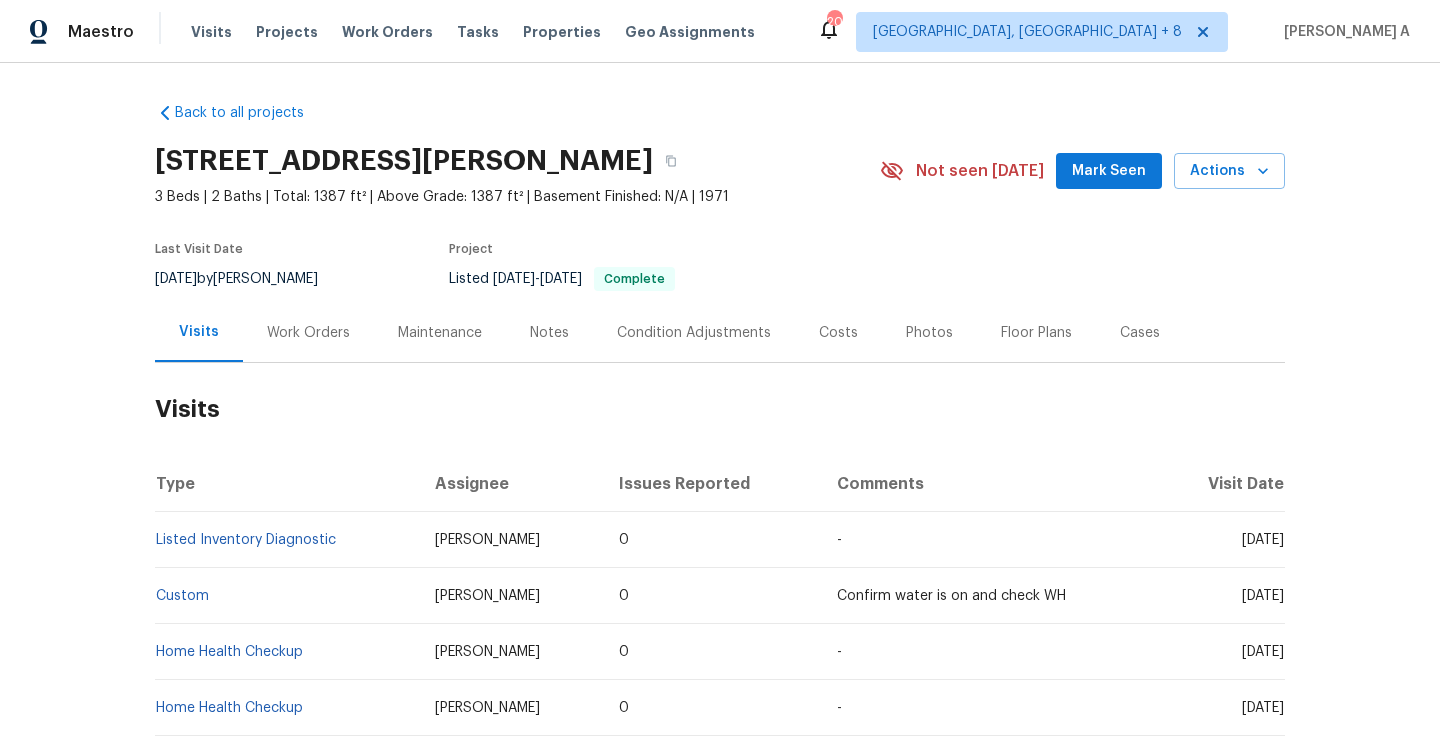 click on "Work Orders" at bounding box center [308, 333] 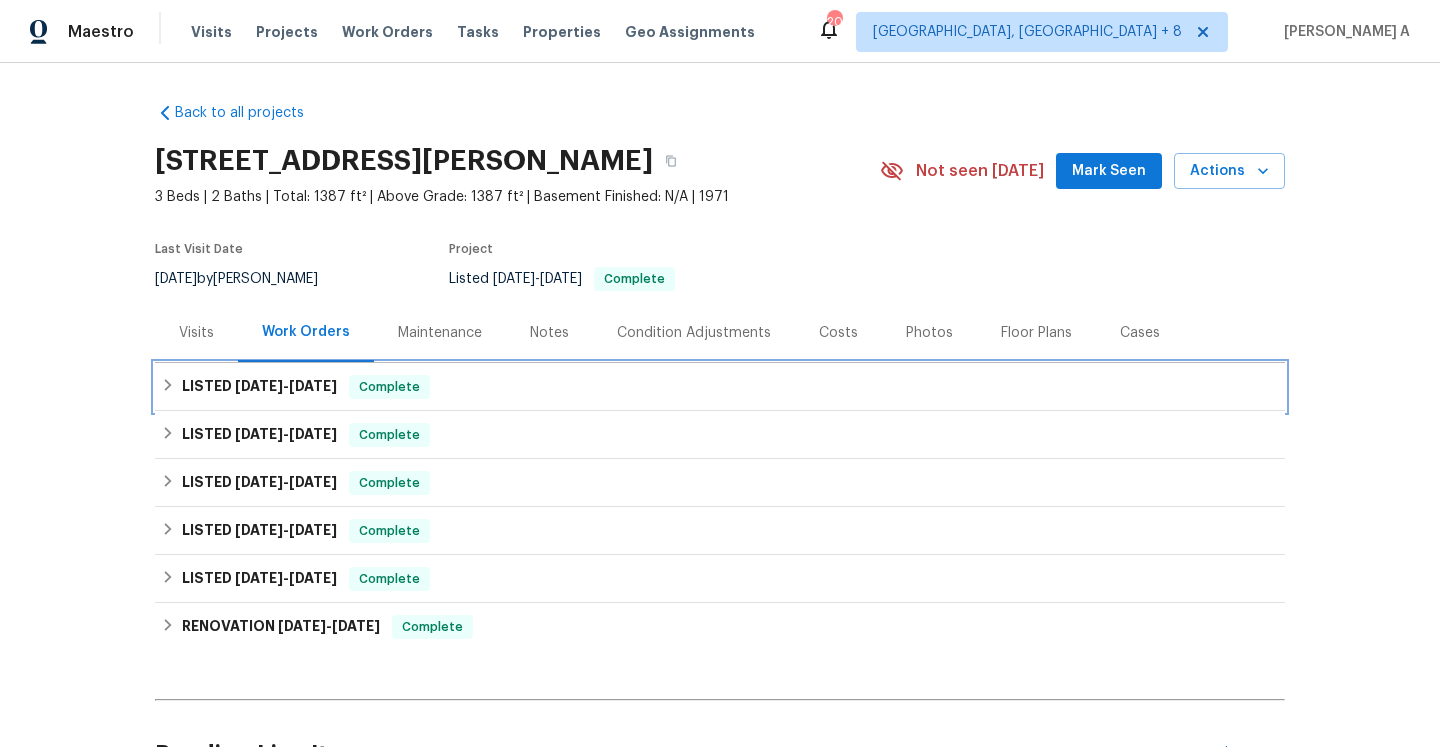 click on "LISTED   6/12/25  -  6/17/25" at bounding box center [259, 387] 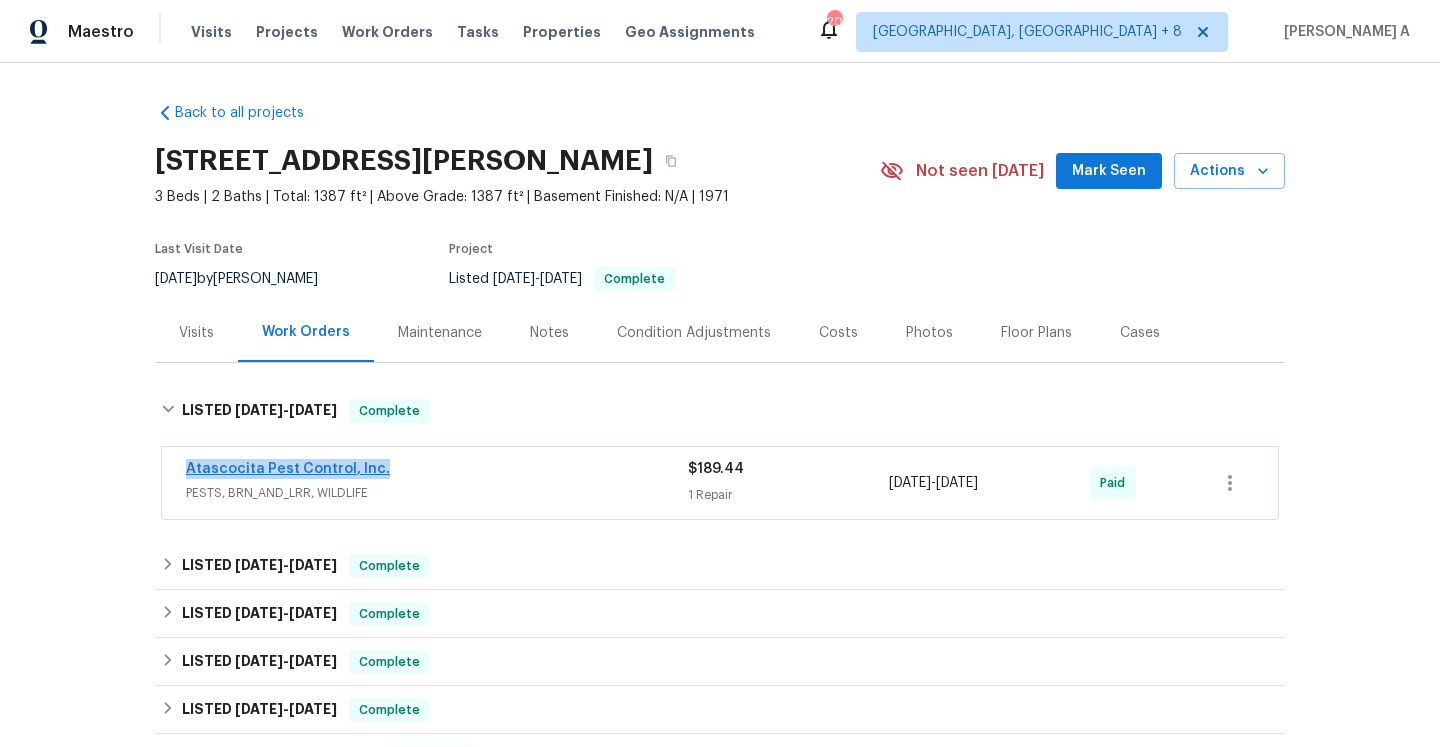 drag, startPoint x: 395, startPoint y: 473, endPoint x: 188, endPoint y: 471, distance: 207.00966 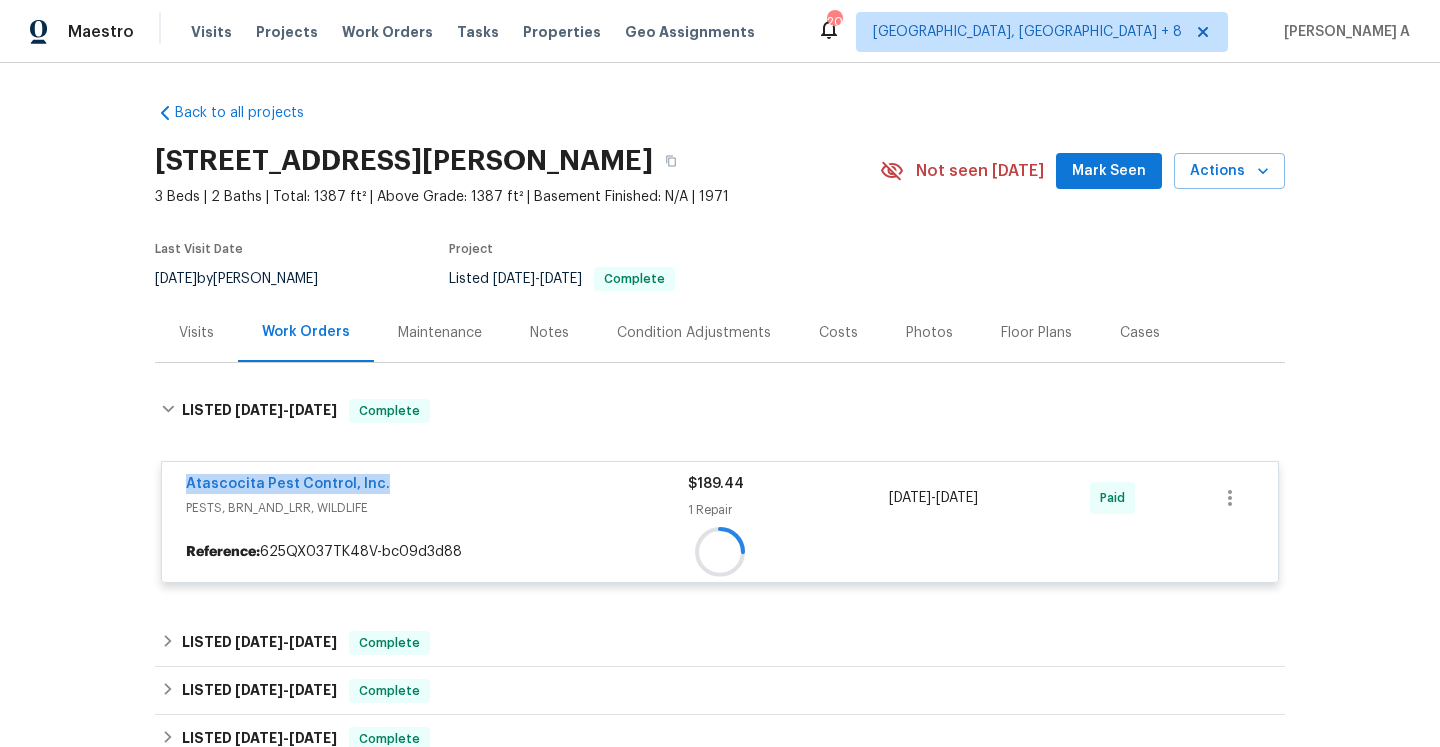 copy on "Atascocita Pest Control, Inc." 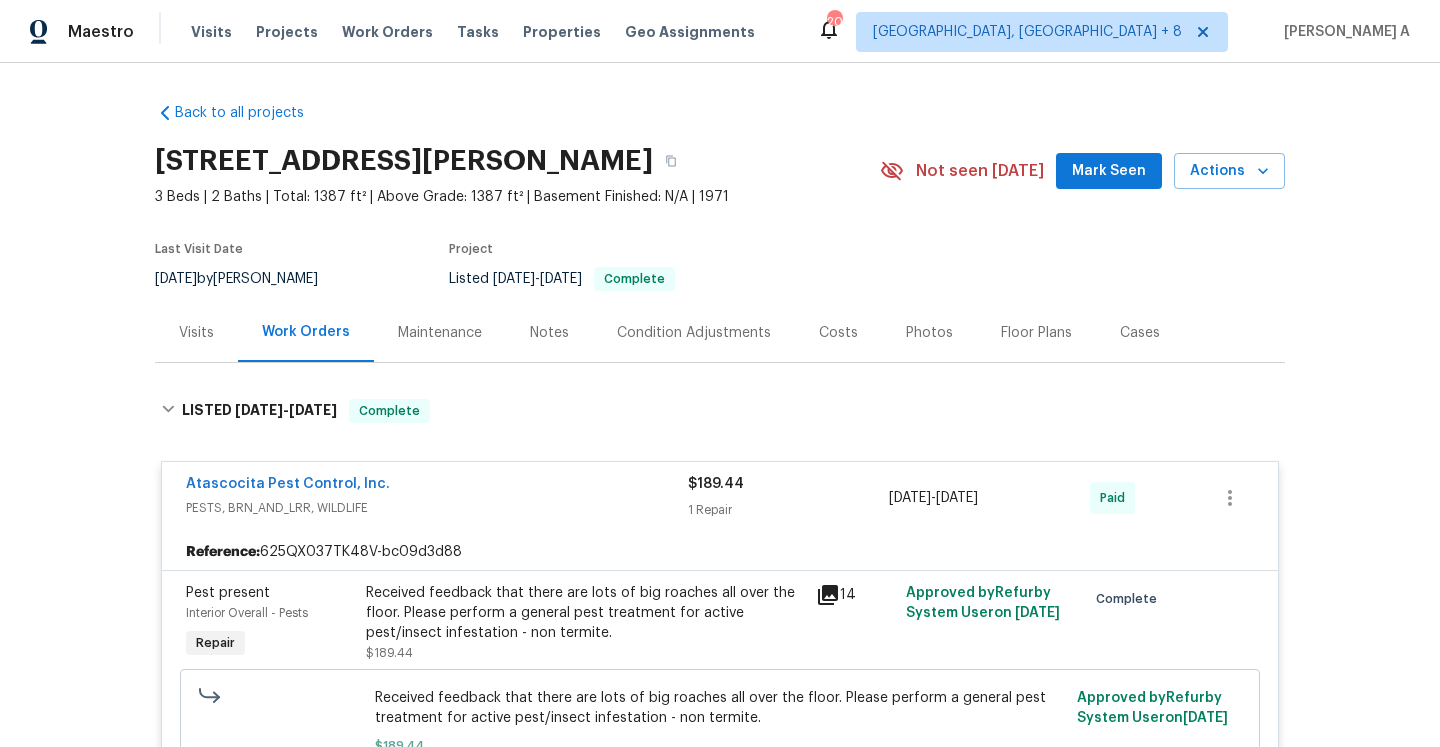 click on "Visits" at bounding box center (196, 332) 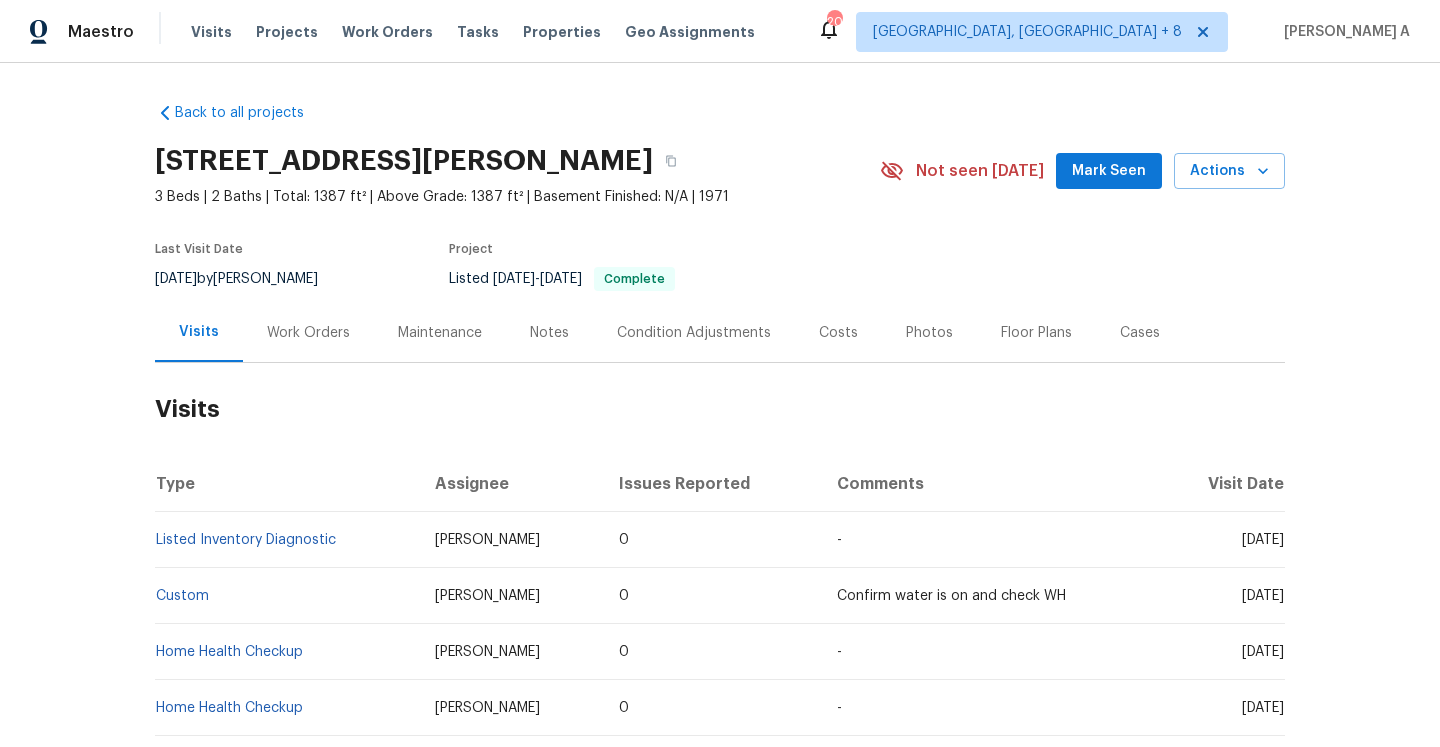 click on "Work Orders" at bounding box center (308, 332) 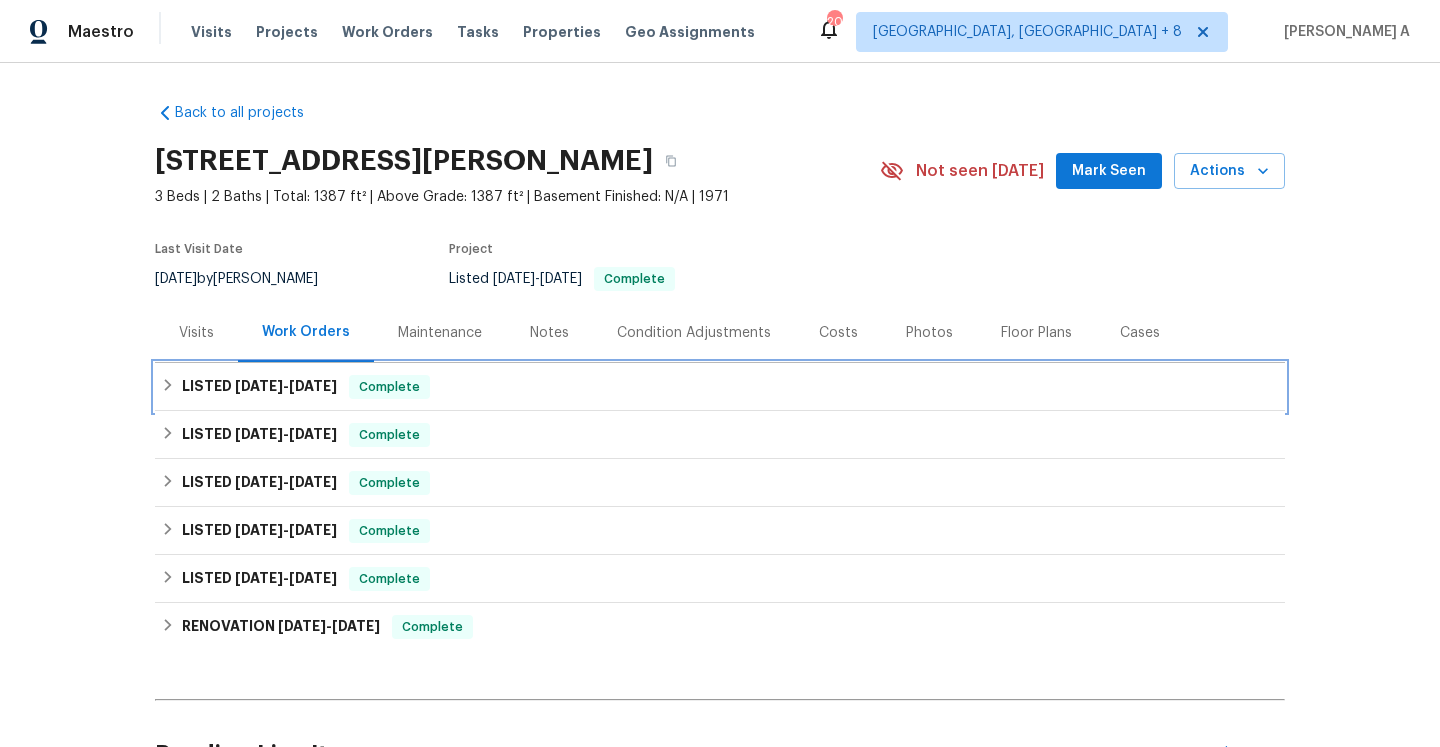 click on "LISTED   6/12/25  -  6/17/25 Complete" at bounding box center [720, 387] 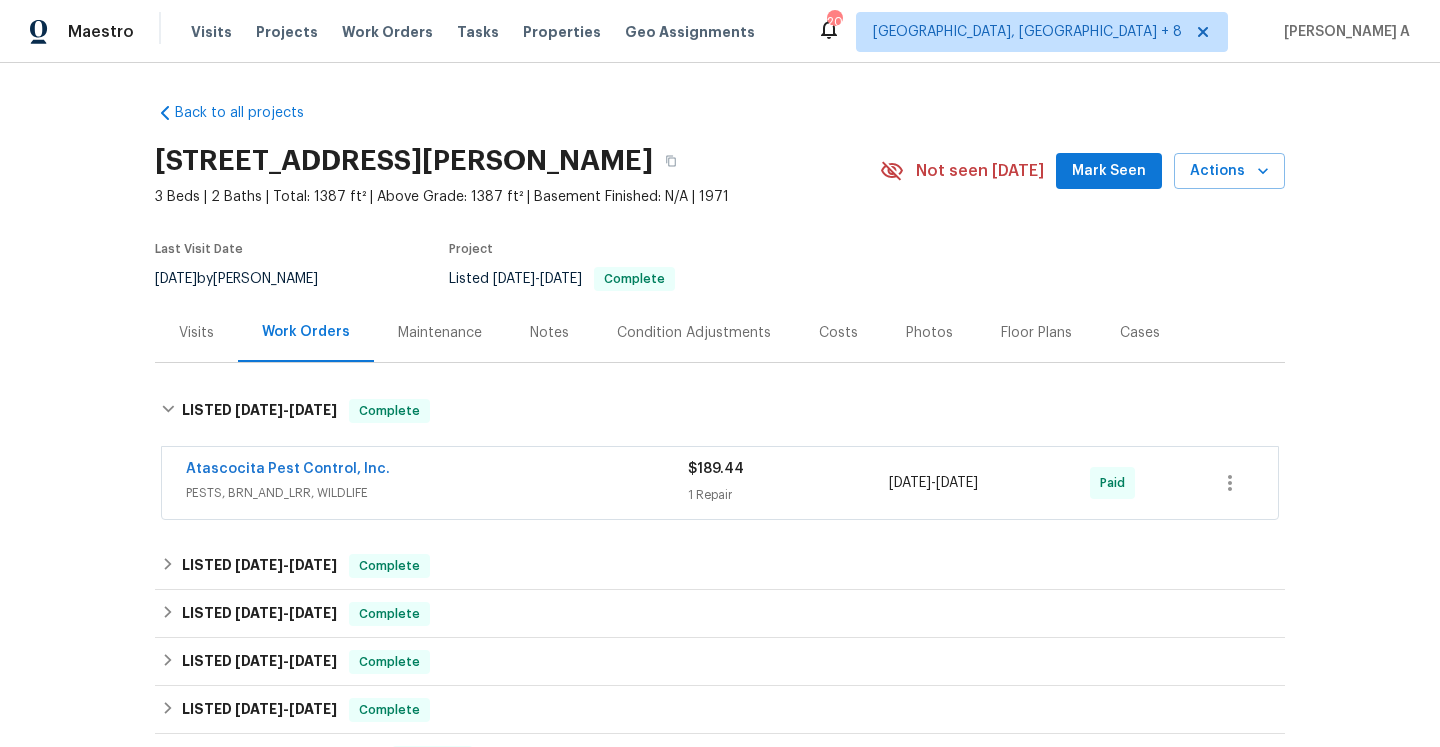 click on "PESTS, BRN_AND_LRR, WILDLIFE" at bounding box center [437, 493] 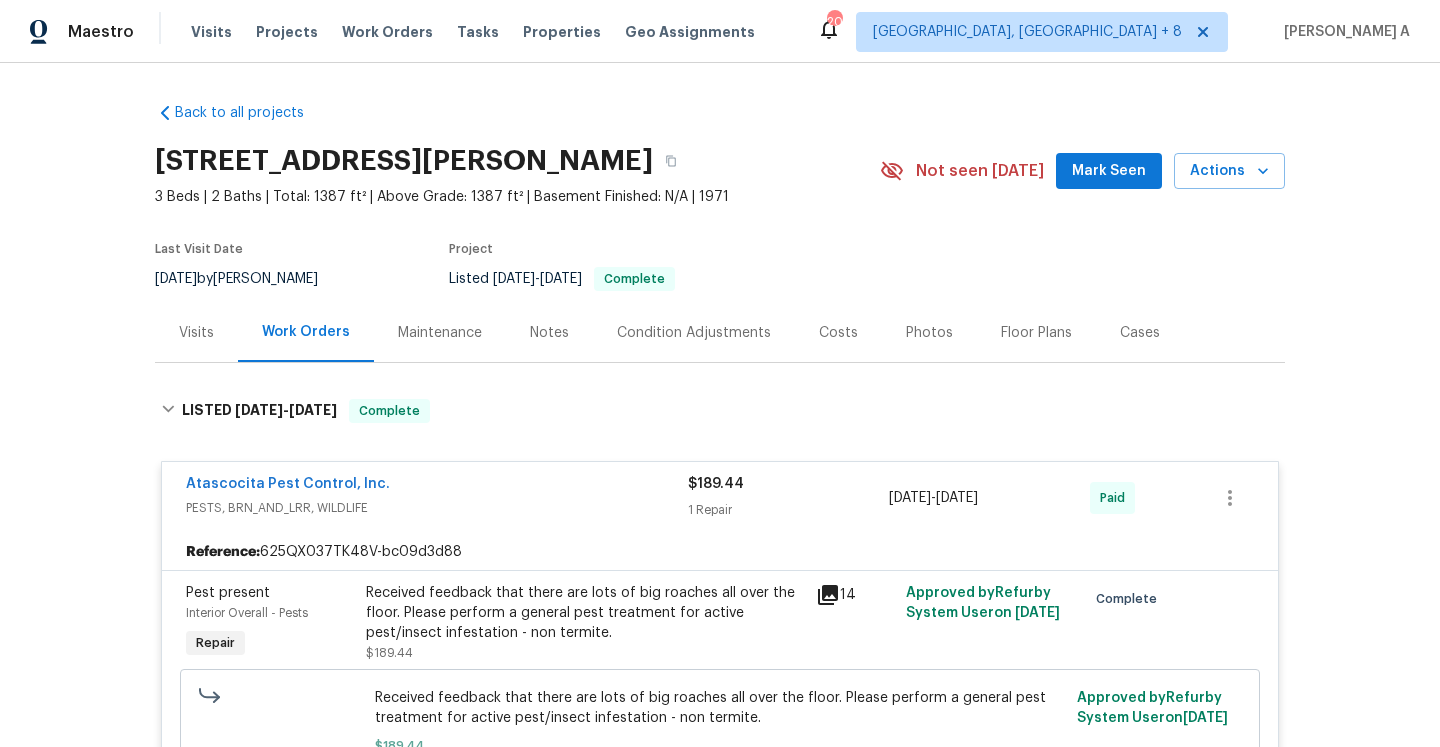 click on "Visits" at bounding box center [196, 332] 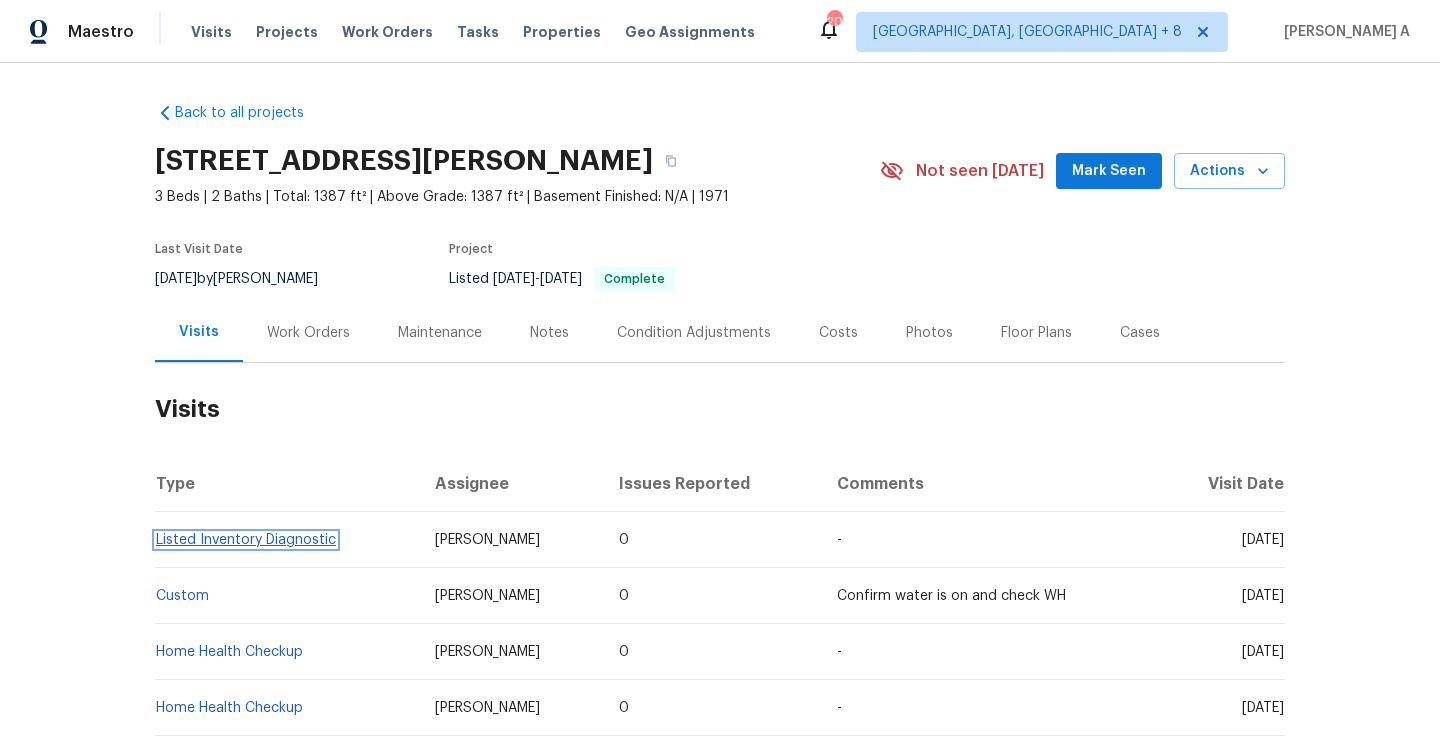 click on "Listed Inventory Diagnostic" at bounding box center [246, 540] 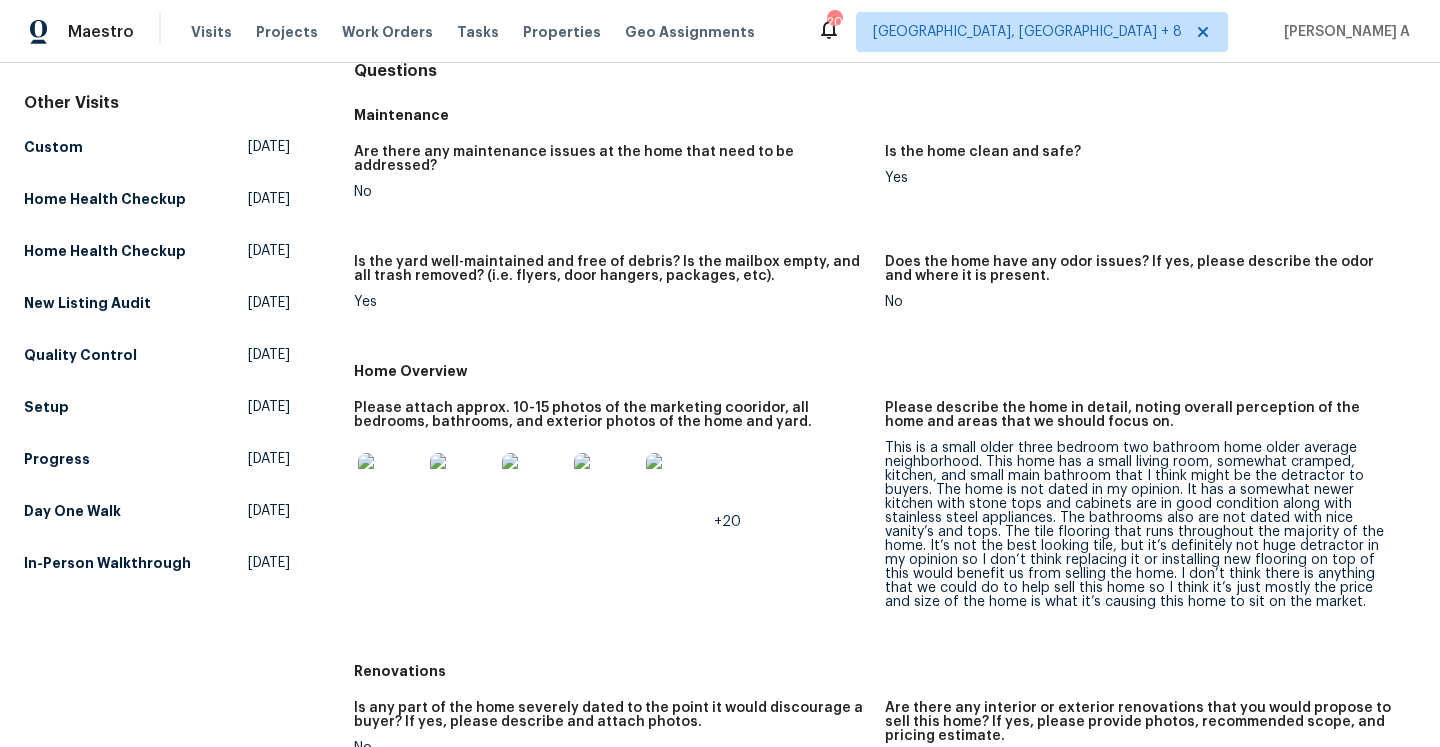 scroll, scrollTop: 304, scrollLeft: 0, axis: vertical 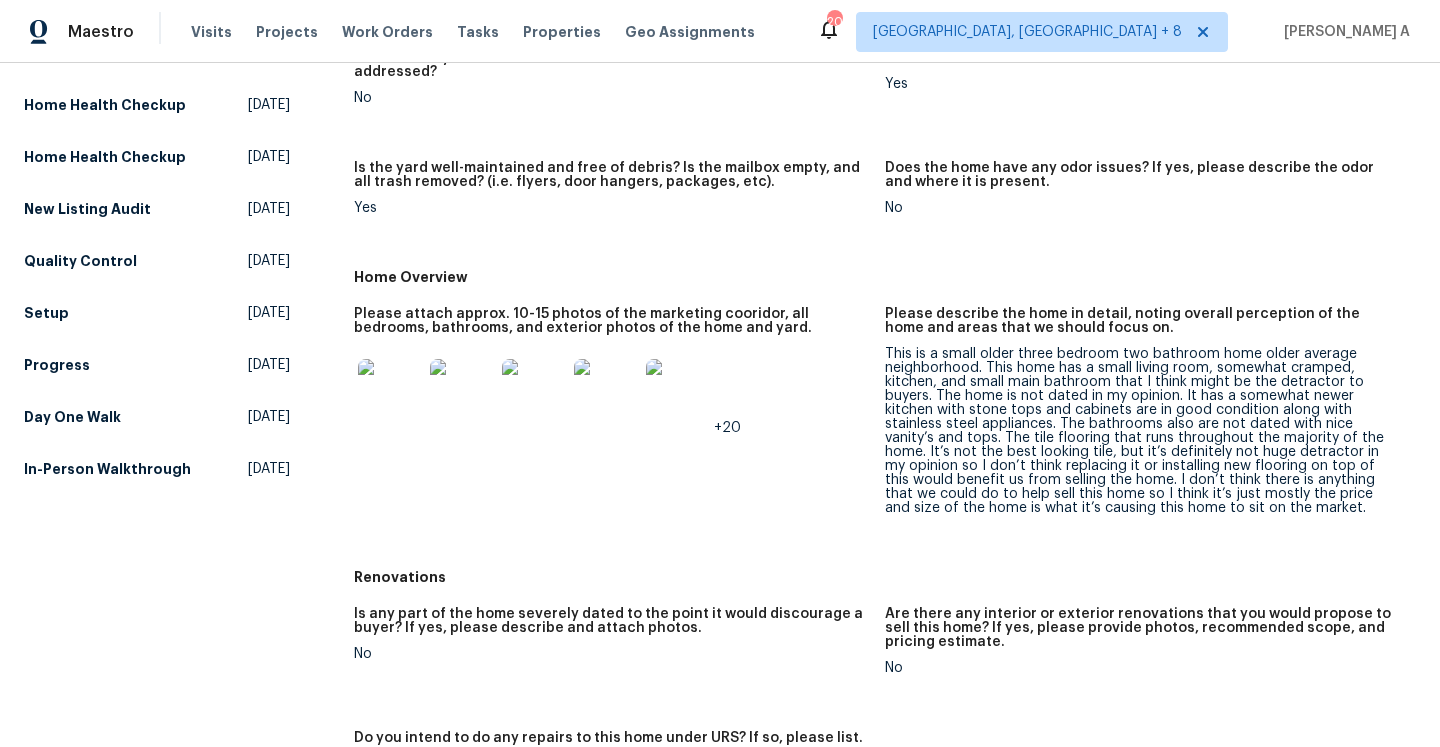 click on "This is a small older three bedroom two bathroom home older average neighborhood. This home has a small living room, somewhat cramped, kitchen, and small main bathroom that I think might be the detractor to buyers. The home is not dated in my opinion. It has a somewhat newer kitchen with stone tops and cabinets are in good condition along with stainless steel appliances. The bathrooms also are not dated with nice vanity’s and tops. The tile flooring that runs throughout the majority of the home. It’s not the best looking tile, but it’s definitely not huge detractor in my opinion so I don’t think replacing it or installing new flooring on top of this would benefit us from selling the home. I don’t think there is anything that we could do to help sell this home so I think it’s just mostly the price and size of the home is what it’s causing this home to sit on the market." at bounding box center (1142, 431) 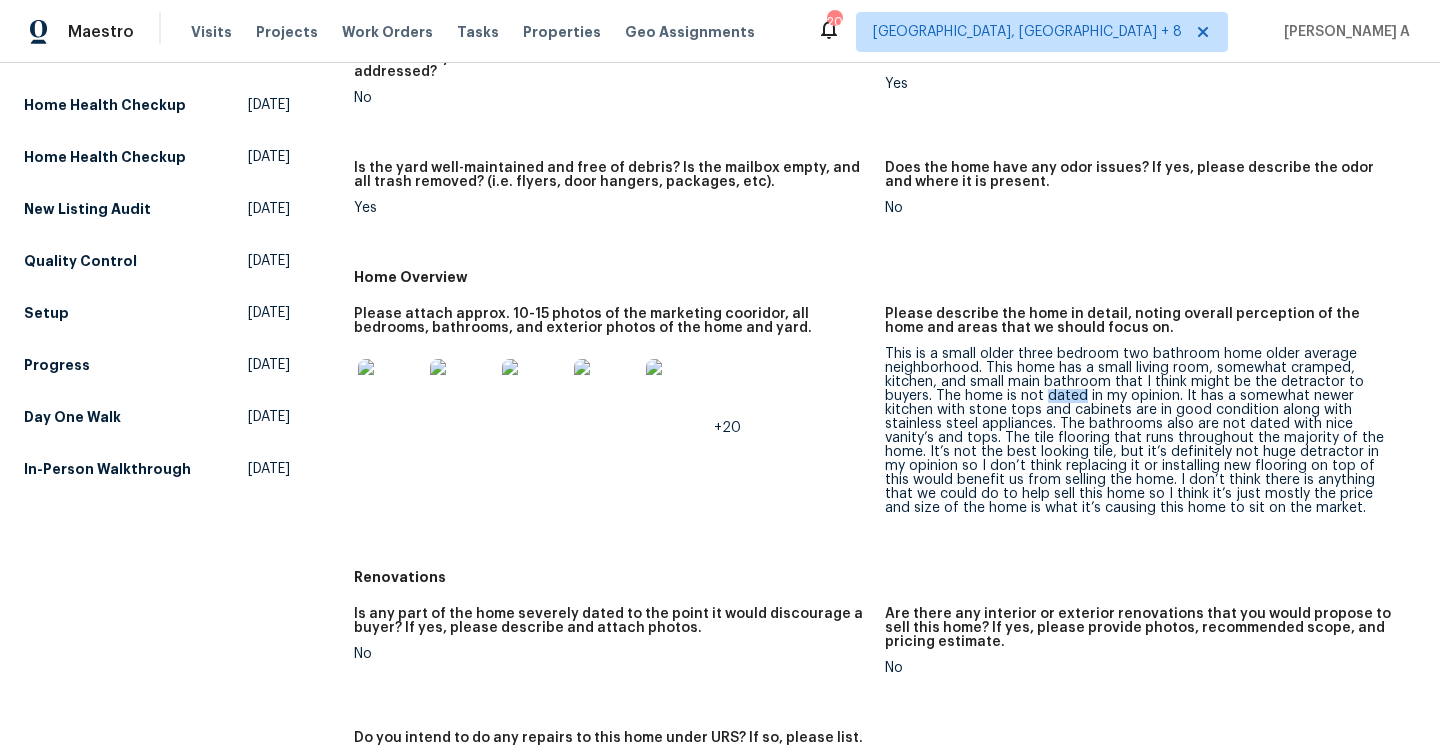 click on "This is a small older three bedroom two bathroom home older average neighborhood. This home has a small living room, somewhat cramped, kitchen, and small main bathroom that I think might be the detractor to buyers. The home is not dated in my opinion. It has a somewhat newer kitchen with stone tops and cabinets are in good condition along with stainless steel appliances. The bathrooms also are not dated with nice vanity’s and tops. The tile flooring that runs throughout the majority of the home. It’s not the best looking tile, but it’s definitely not huge detractor in my opinion so I don’t think replacing it or installing new flooring on top of this would benefit us from selling the home. I don’t think there is anything that we could do to help sell this home so I think it’s just mostly the price and size of the home is what it’s causing this home to sit on the market." at bounding box center [1142, 431] 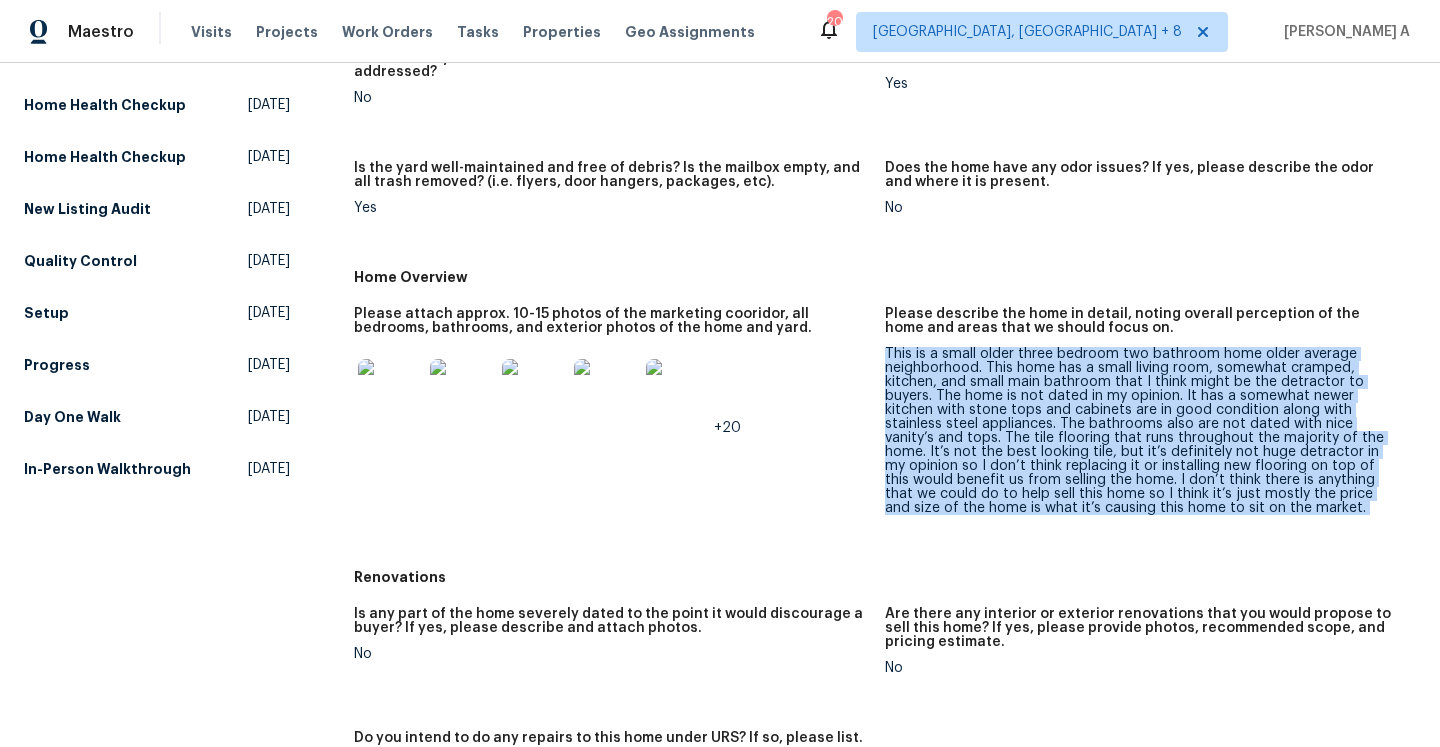 click on "This is a small older three bedroom two bathroom home older average neighborhood. This home has a small living room, somewhat cramped, kitchen, and small main bathroom that I think might be the detractor to buyers. The home is not dated in my opinion. It has a somewhat newer kitchen with stone tops and cabinets are in good condition along with stainless steel appliances. The bathrooms also are not dated with nice vanity’s and tops. The tile flooring that runs throughout the majority of the home. It’s not the best looking tile, but it’s definitely not huge detractor in my opinion so I don’t think replacing it or installing new flooring on top of this would benefit us from selling the home. I don’t think there is anything that we could do to help sell this home so I think it’s just mostly the price and size of the home is what it’s causing this home to sit on the market." at bounding box center [1142, 431] 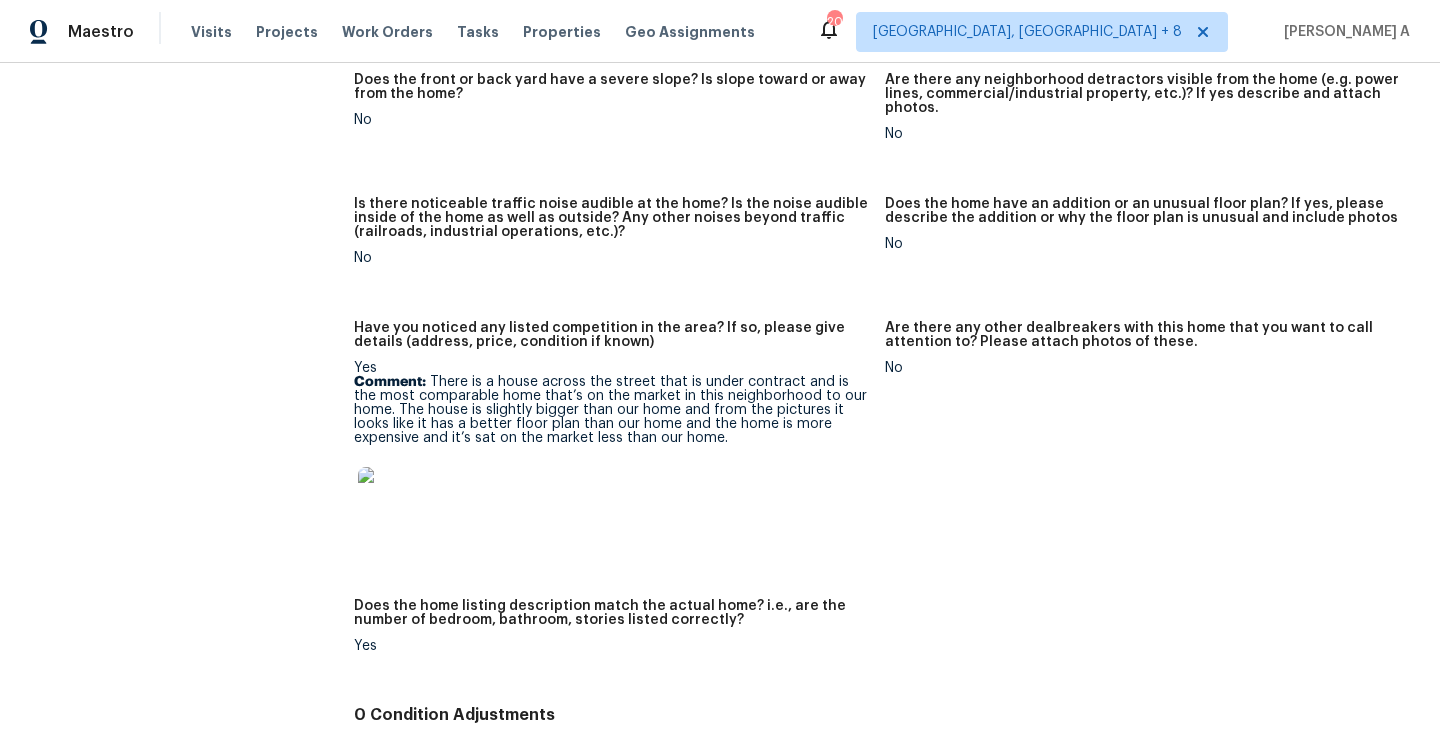 scroll, scrollTop: 1432, scrollLeft: 0, axis: vertical 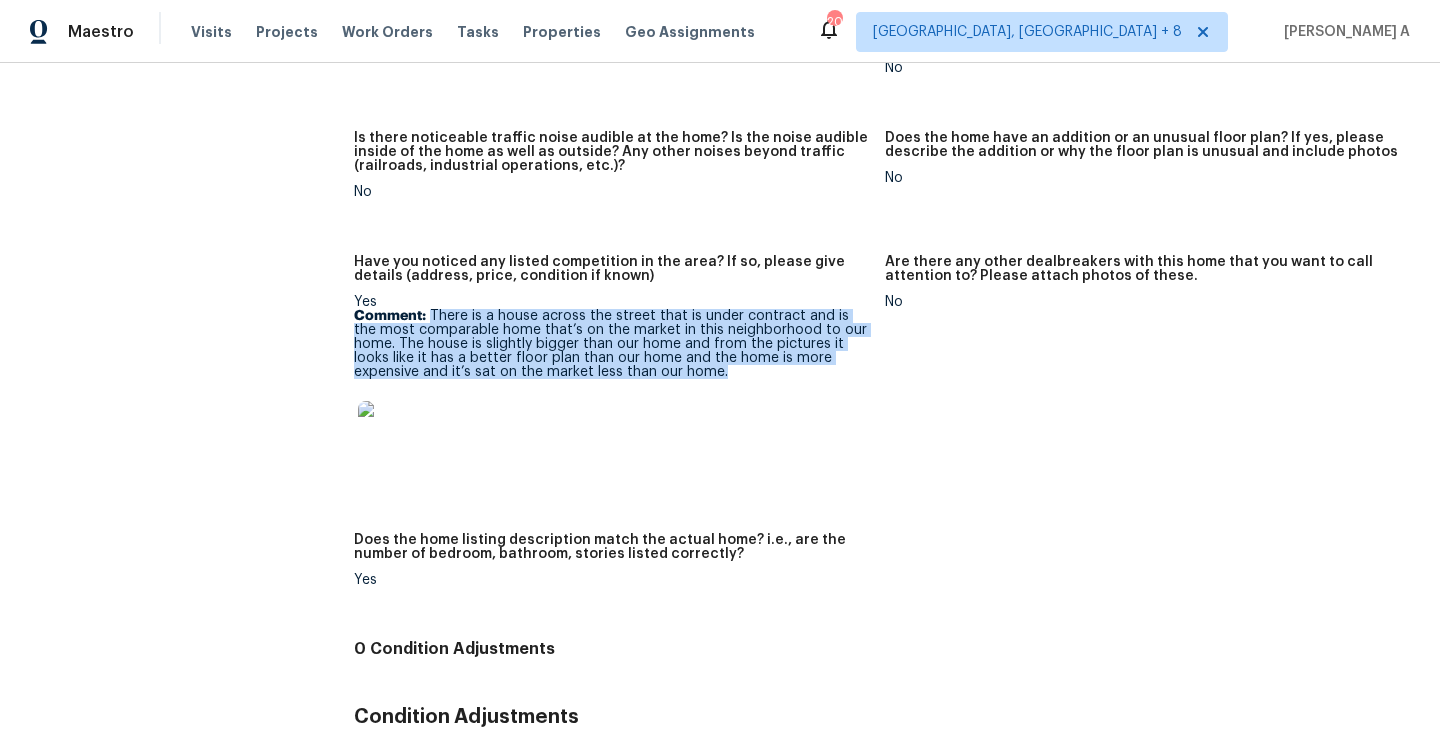 drag, startPoint x: 431, startPoint y: 286, endPoint x: 730, endPoint y: 364, distance: 309.00647 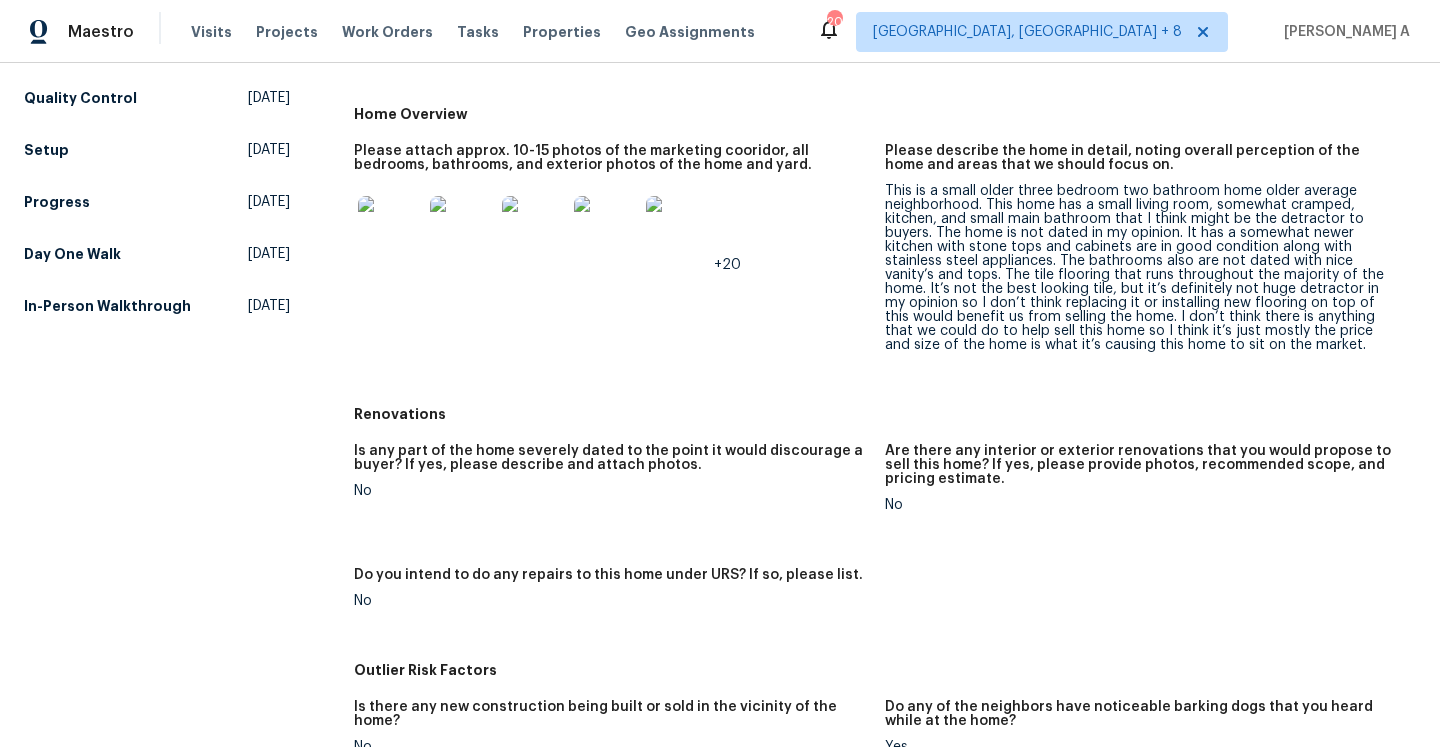 scroll, scrollTop: 518, scrollLeft: 0, axis: vertical 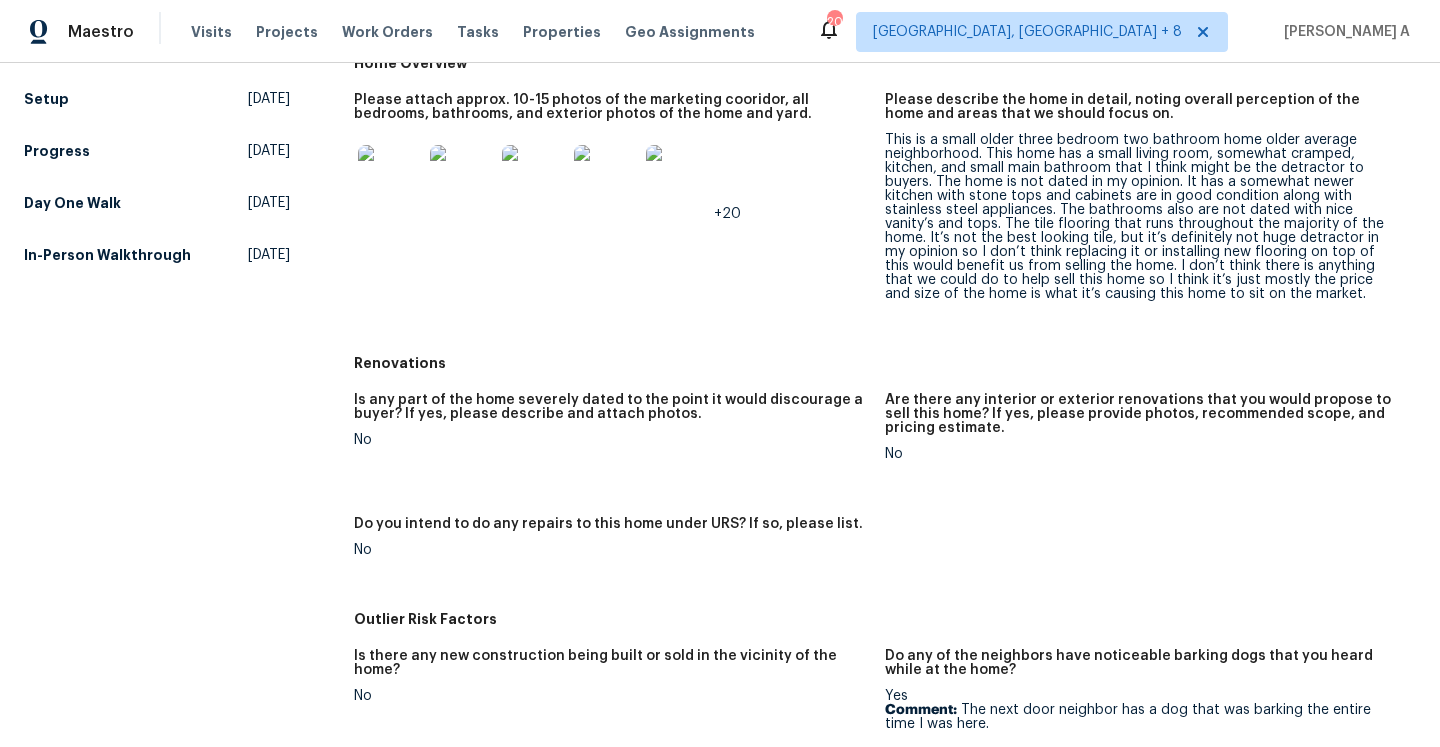 click on "Are there any interior or exterior renovations that you would propose to sell this home? If yes, please provide photos, recommended scope, and pricing estimate." at bounding box center [1142, 414] 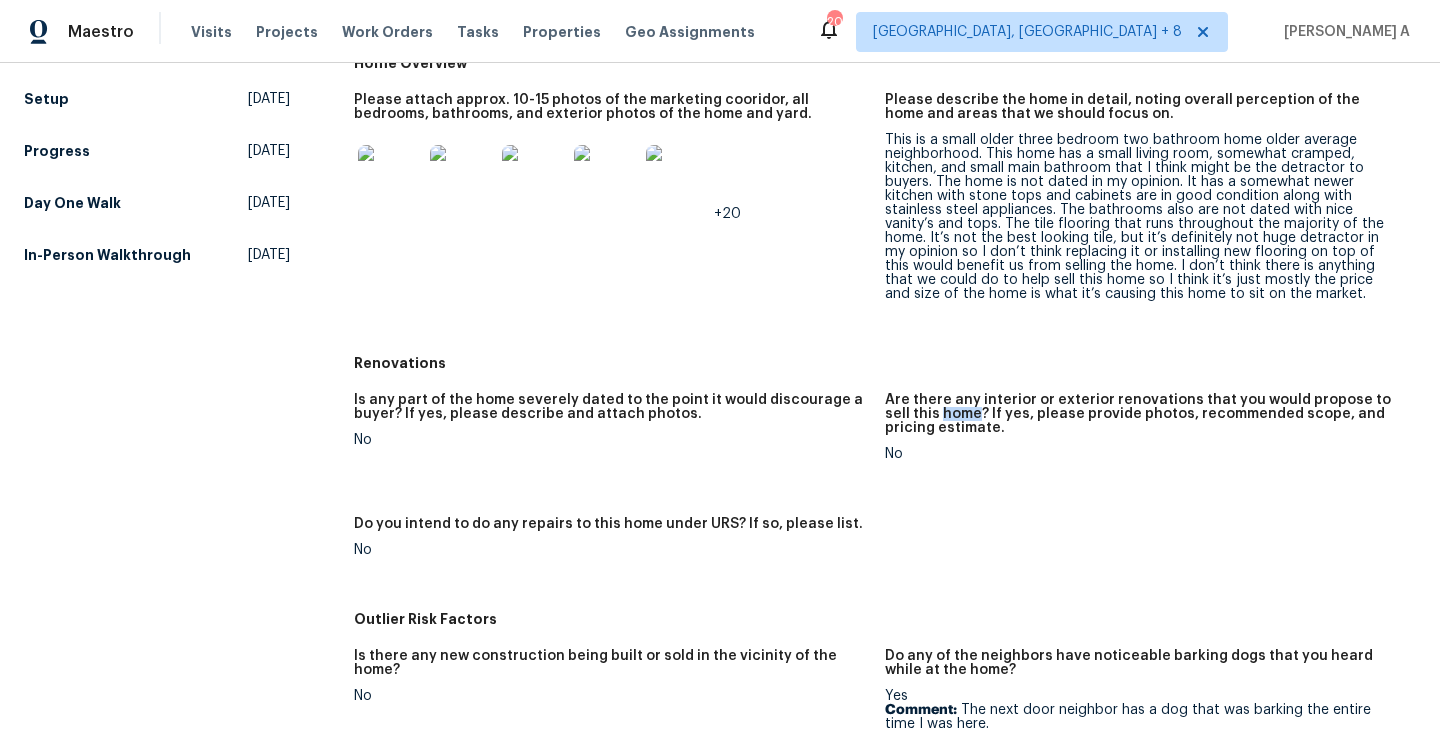 click on "Are there any interior or exterior renovations that you would propose to sell this home? If yes, please provide photos, recommended scope, and pricing estimate." at bounding box center [1142, 414] 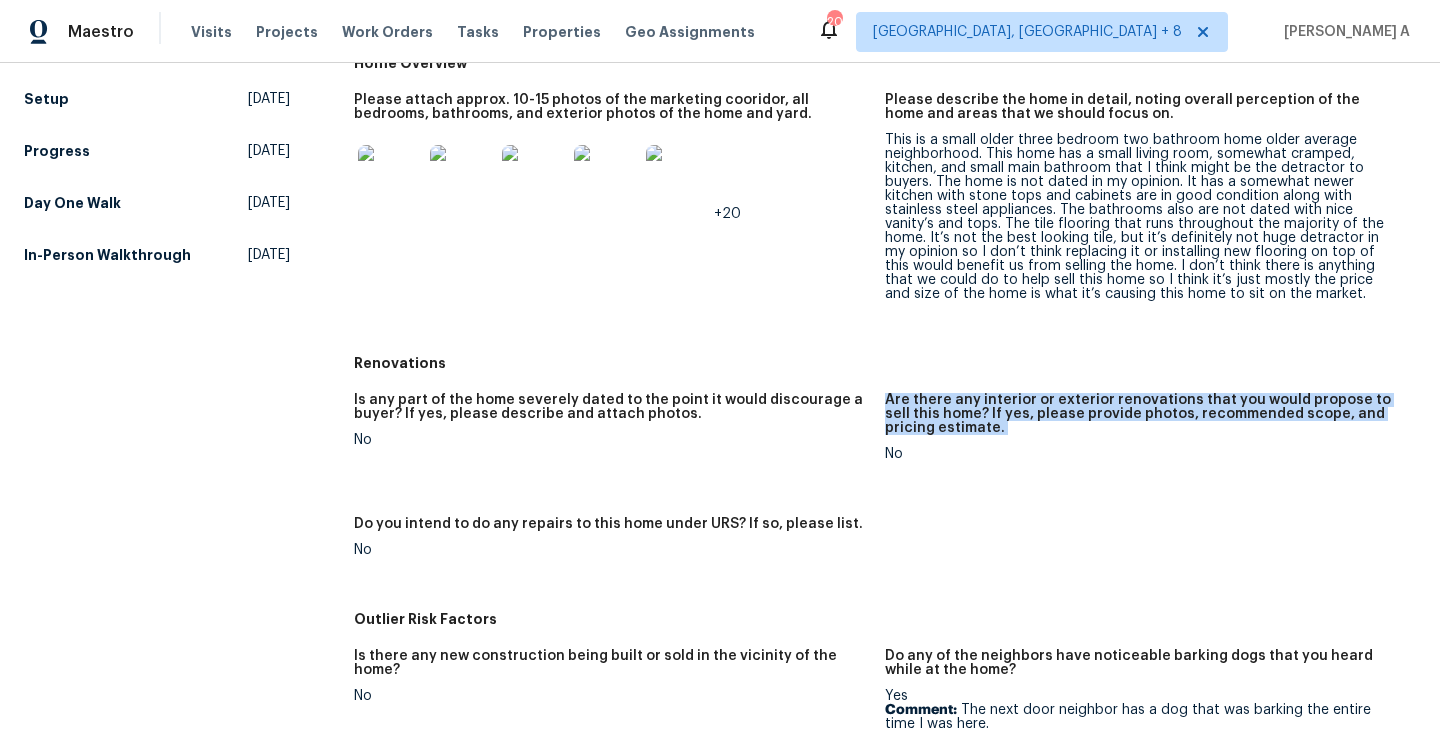 click on "Are there any interior or exterior renovations that you would propose to sell this home? If yes, please provide photos, recommended scope, and pricing estimate." at bounding box center (1142, 414) 